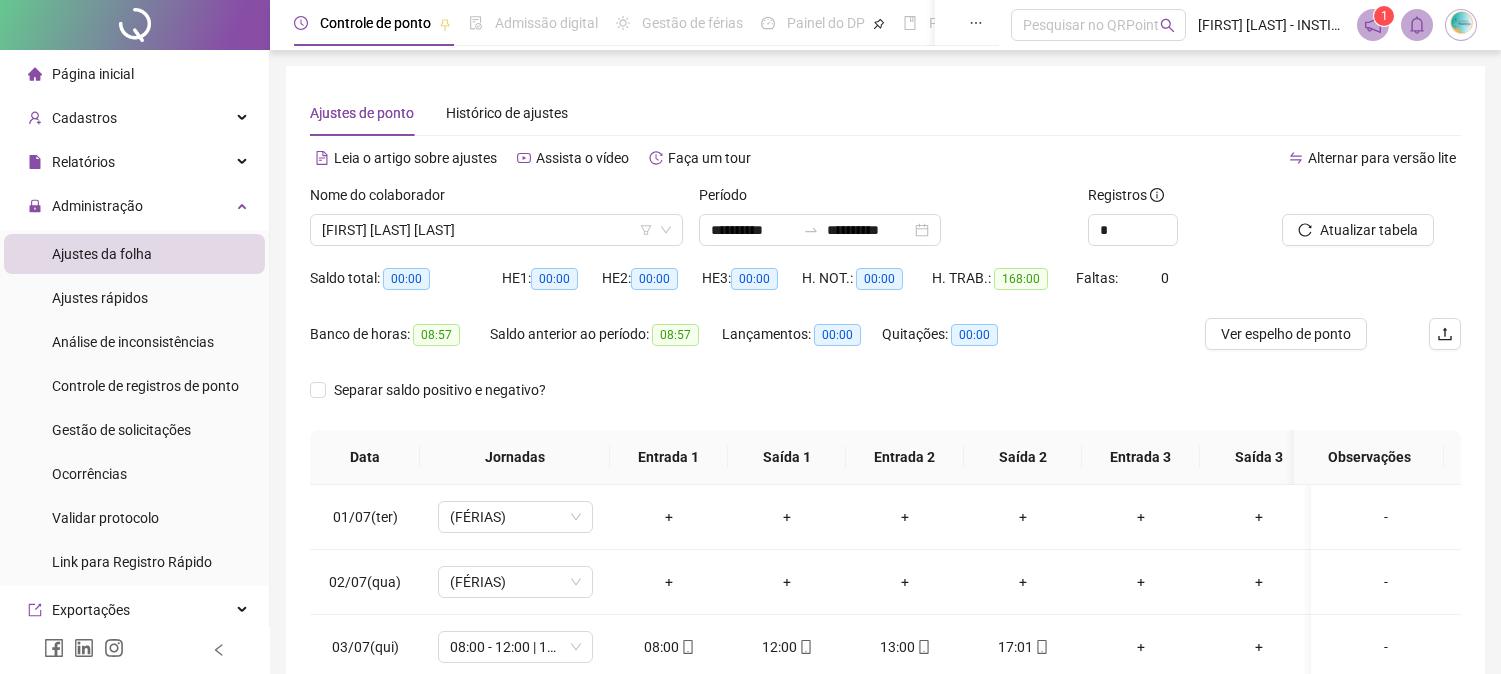 scroll, scrollTop: 14, scrollLeft: 0, axis: vertical 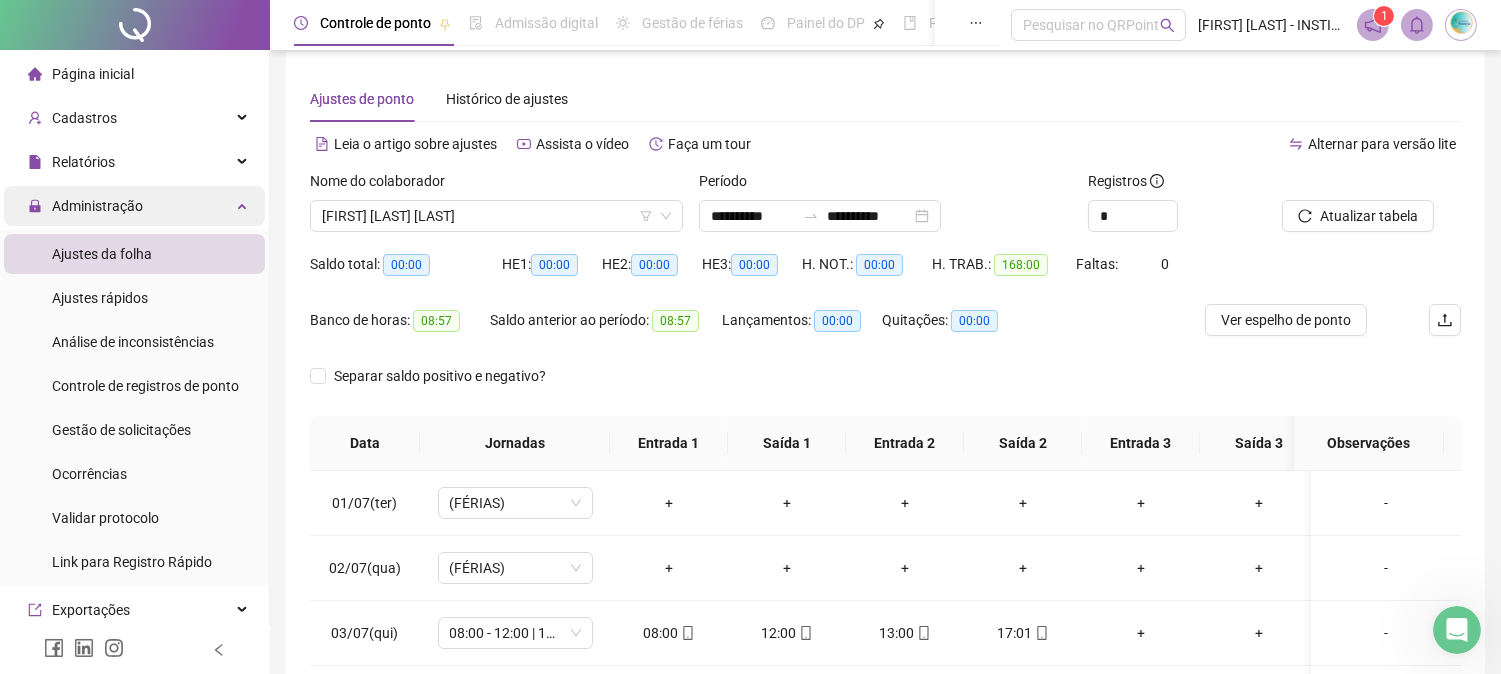 click on "Administração" at bounding box center (97, 206) 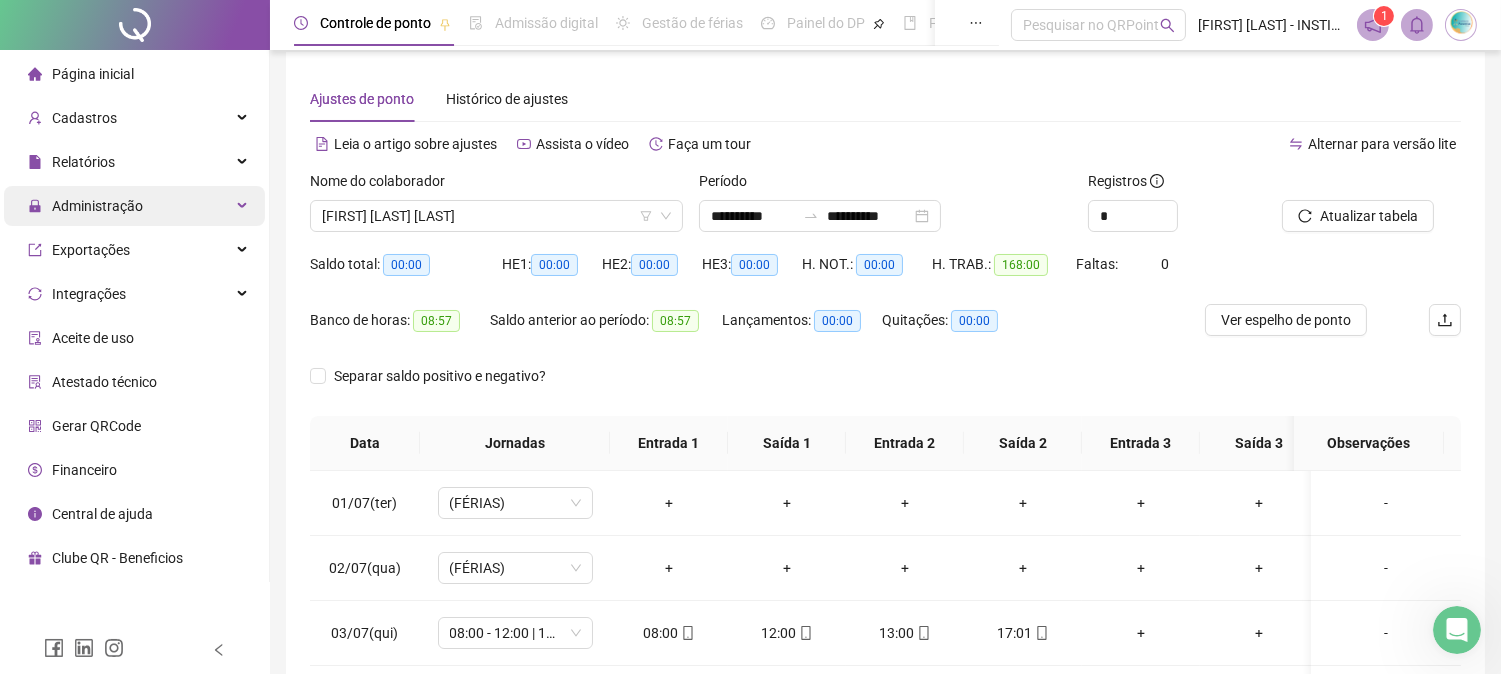 click on "Administração" at bounding box center (134, 206) 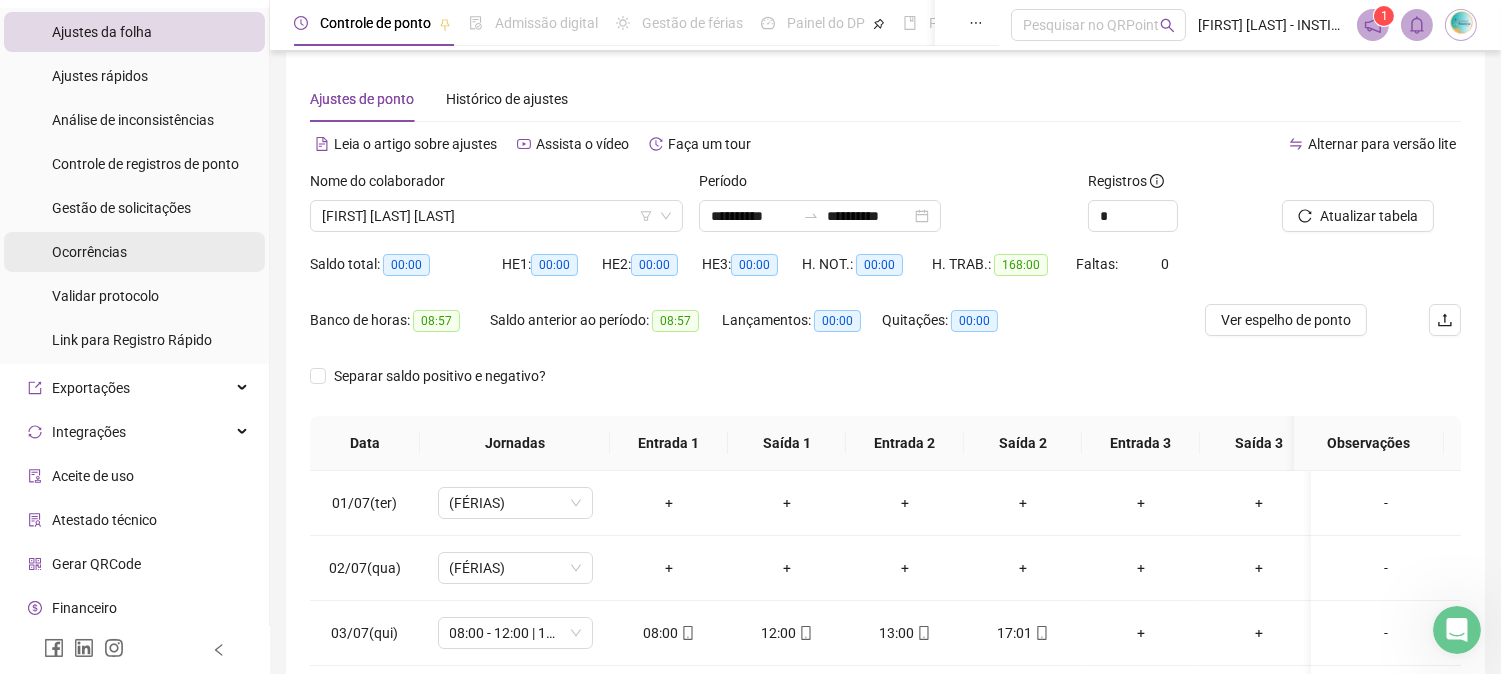 scroll, scrollTop: 0, scrollLeft: 0, axis: both 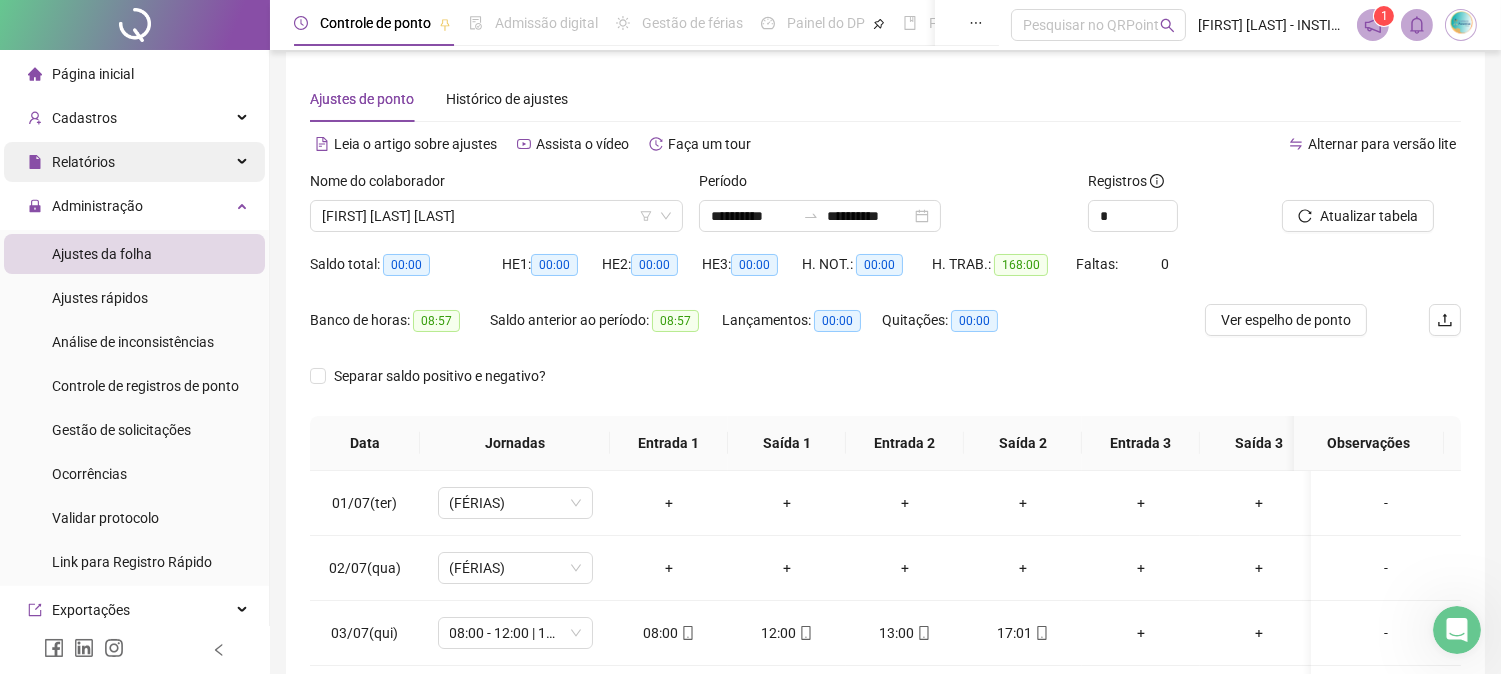 click on "Relatórios" at bounding box center [134, 162] 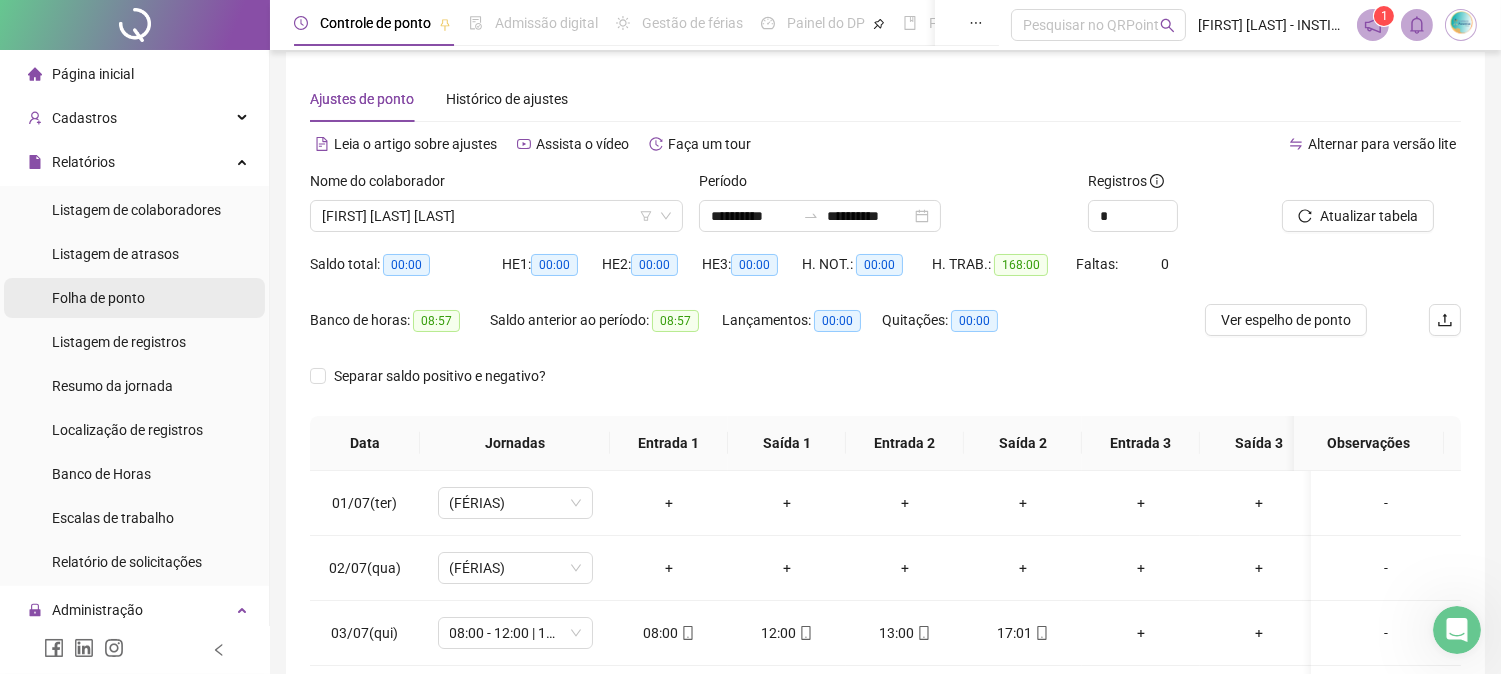 click on "Folha de ponto" at bounding box center [98, 298] 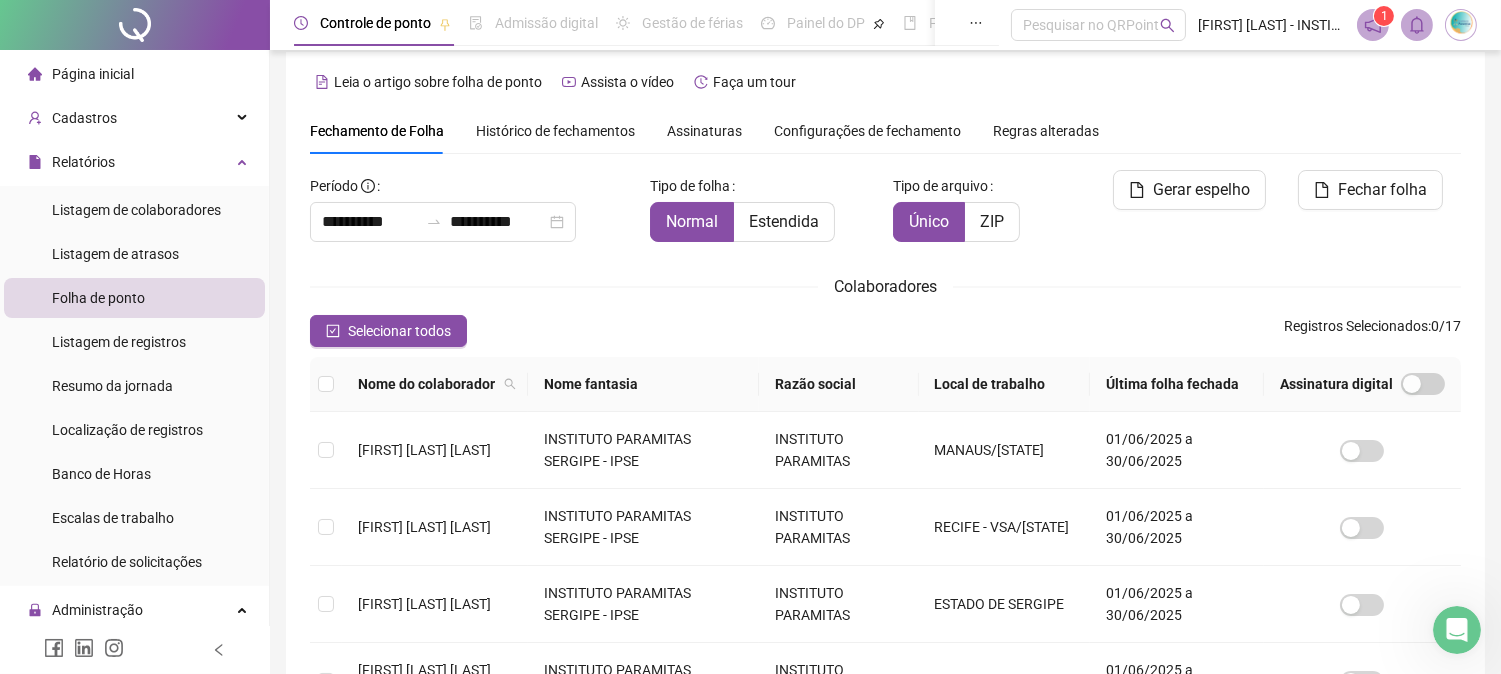 scroll, scrollTop: 72, scrollLeft: 0, axis: vertical 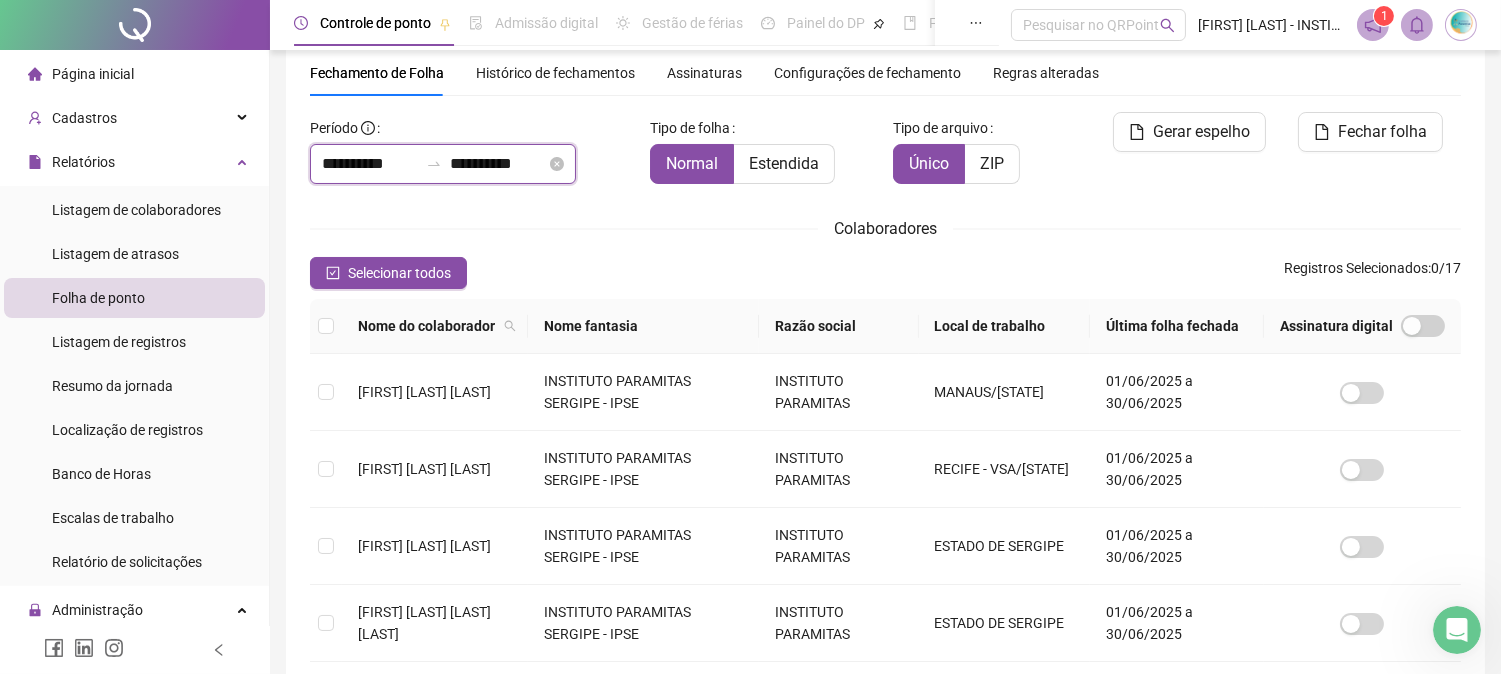 click on "**********" at bounding box center [370, 164] 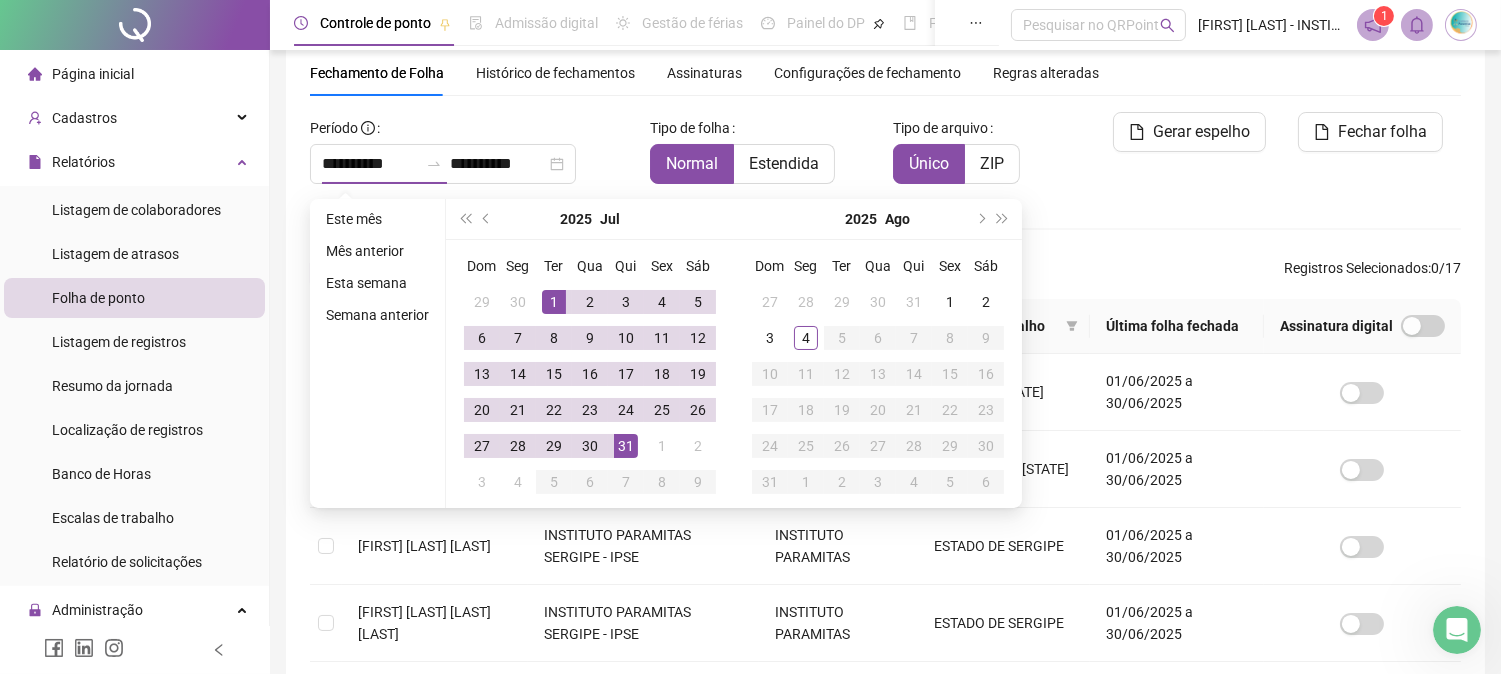 click on "Histórico de fechamentos" at bounding box center (555, 73) 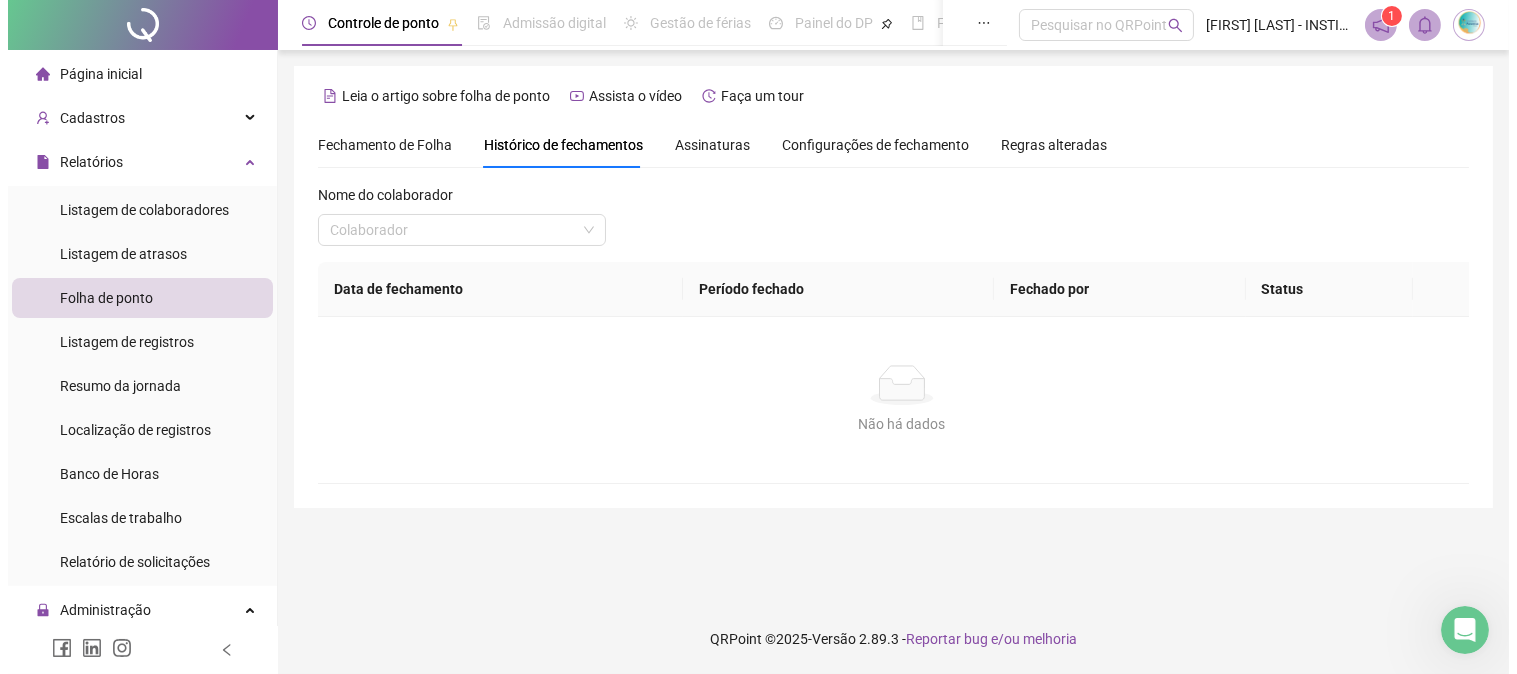 scroll, scrollTop: 0, scrollLeft: 0, axis: both 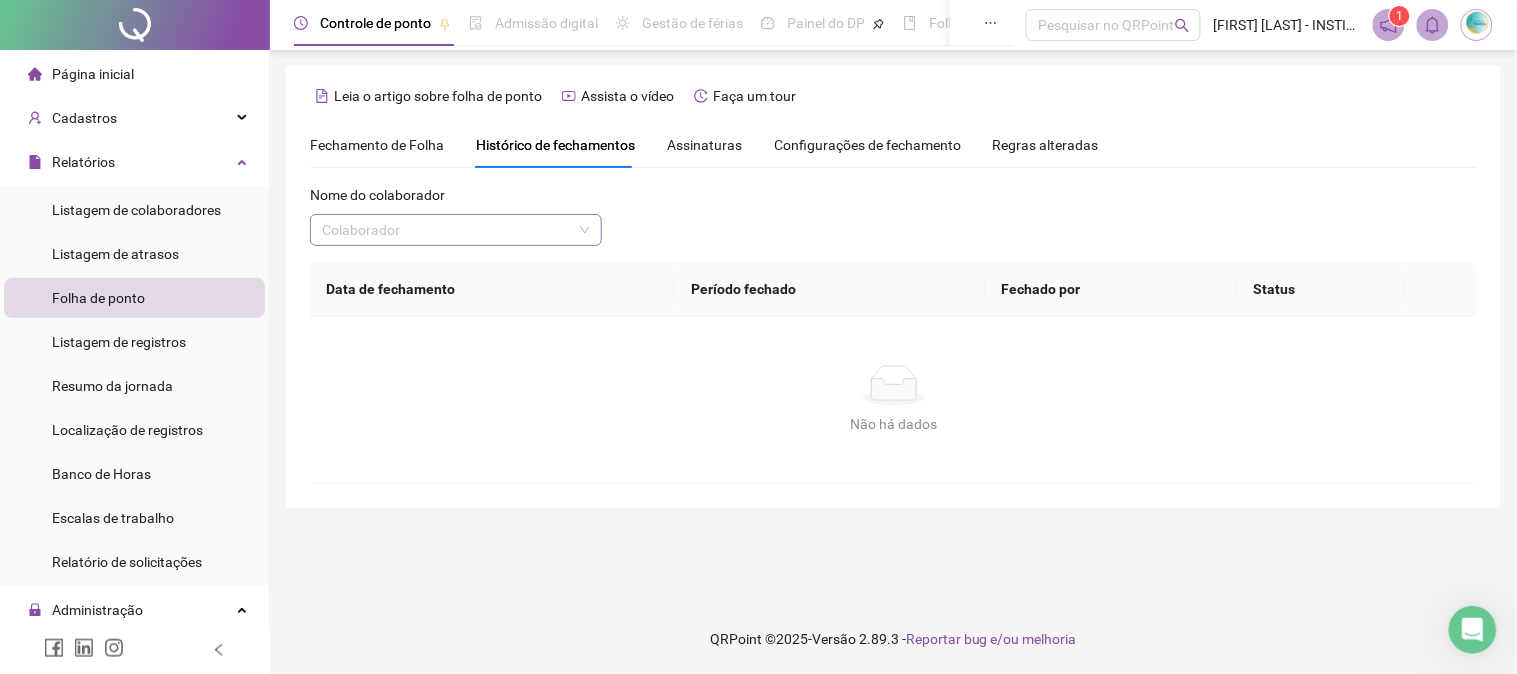 click at bounding box center (447, 230) 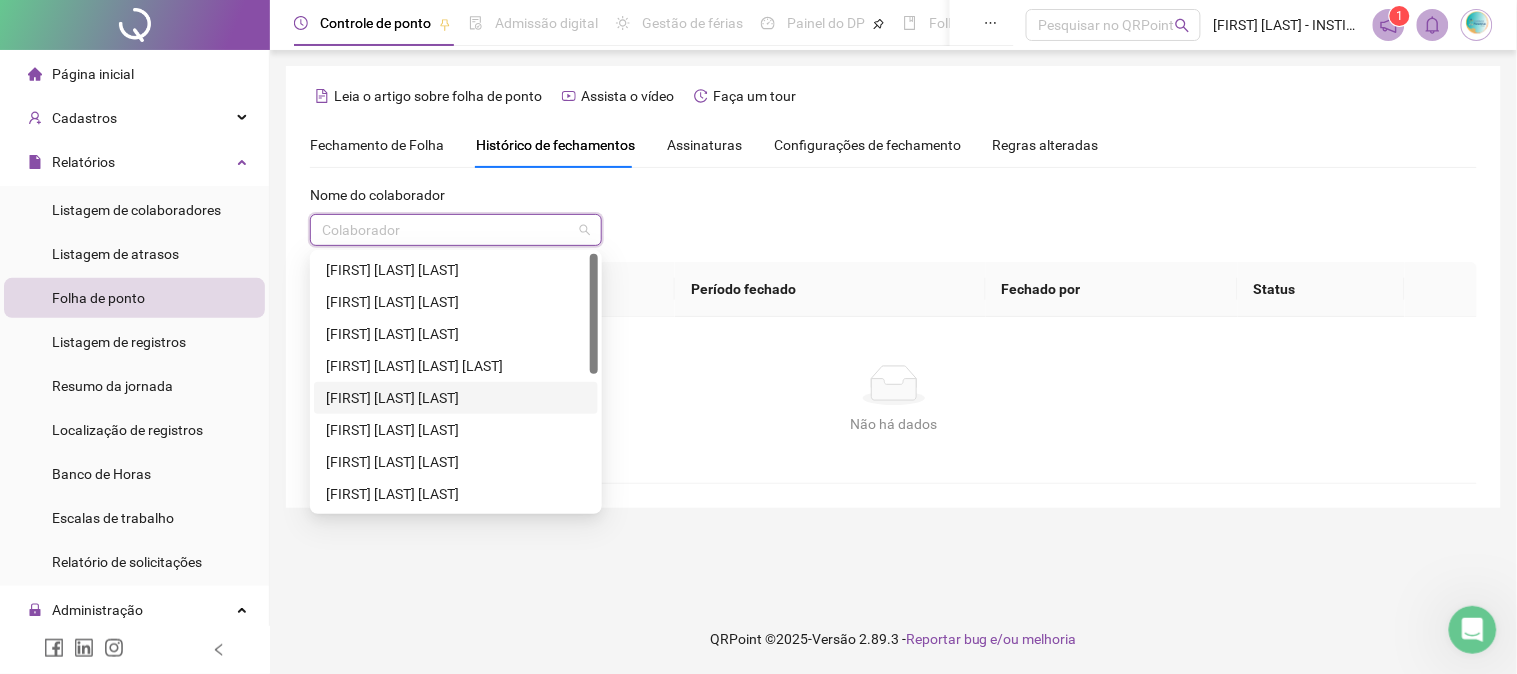 click on "[FIRST] [LAST] [LAST]" at bounding box center [456, 398] 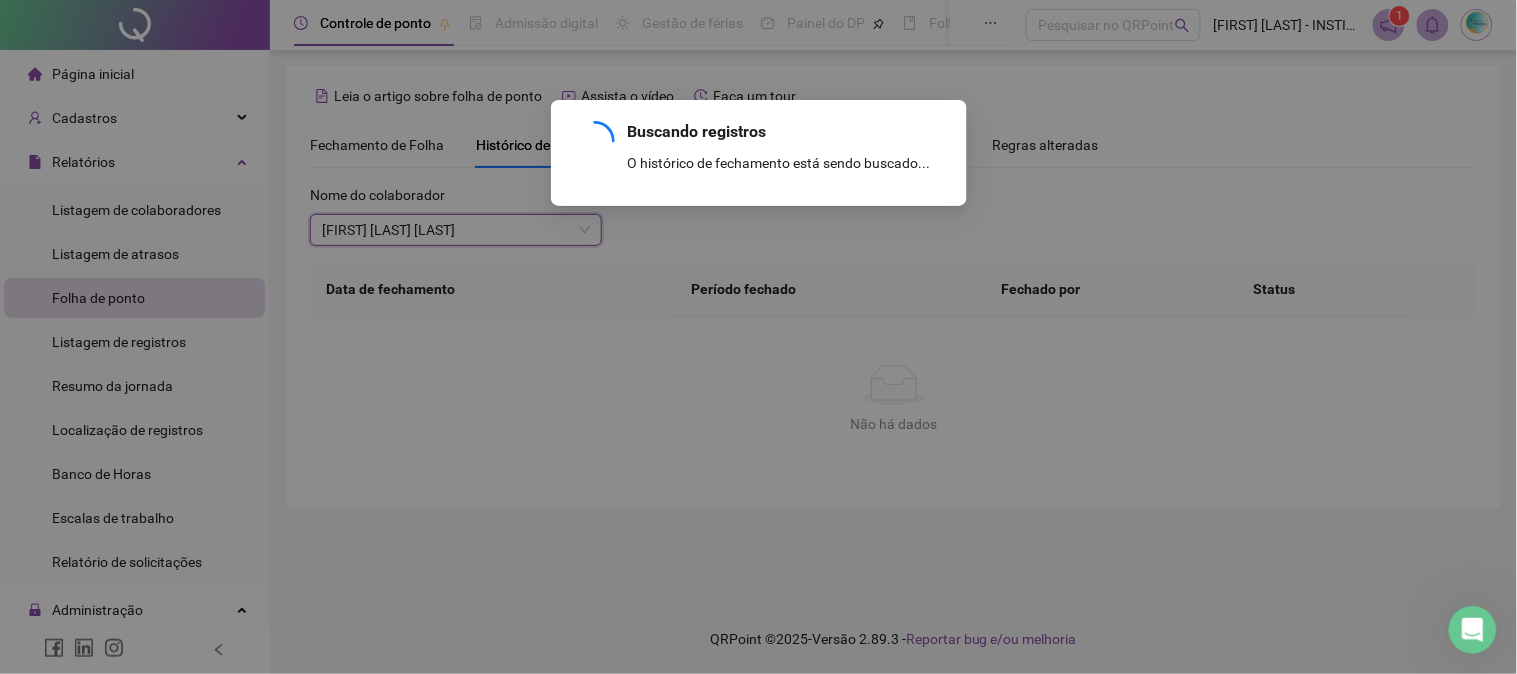 scroll, scrollTop: 206, scrollLeft: 0, axis: vertical 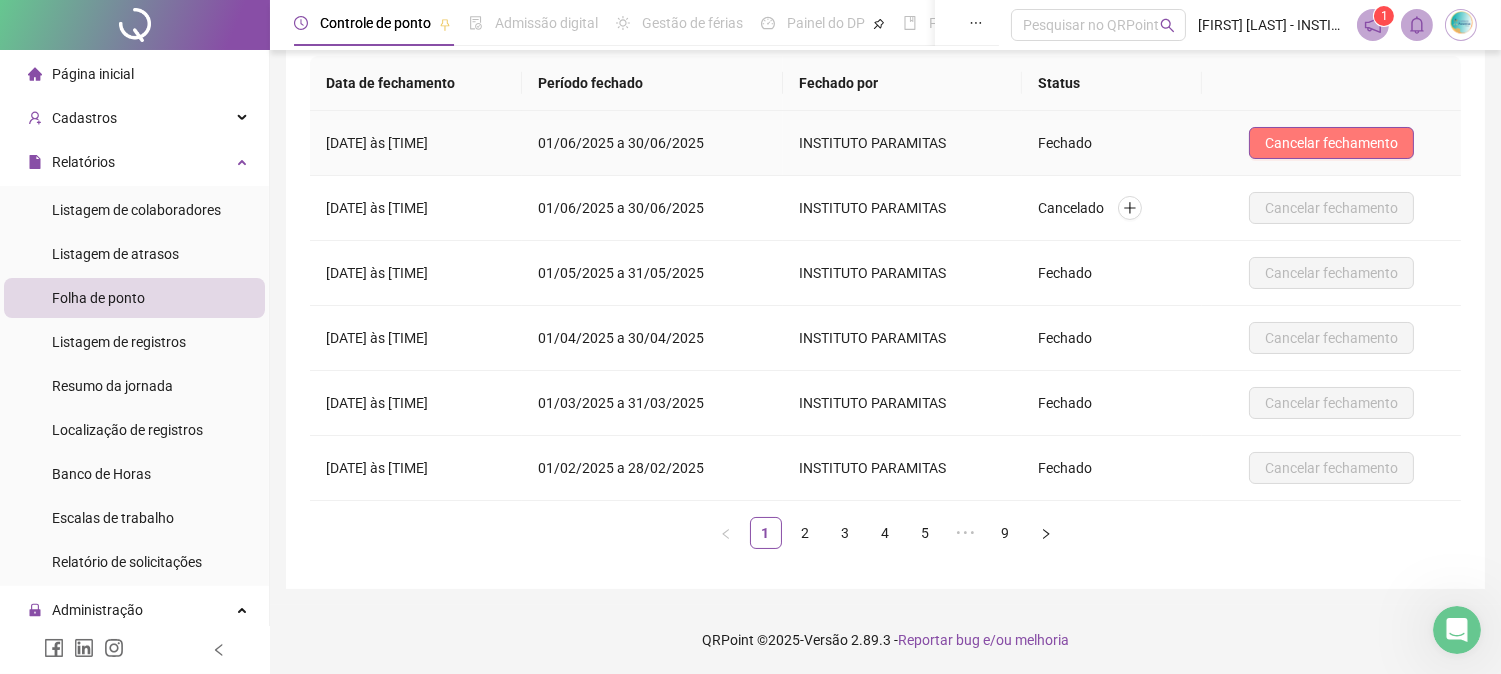 click on "Cancelar fechamento" at bounding box center [1331, 143] 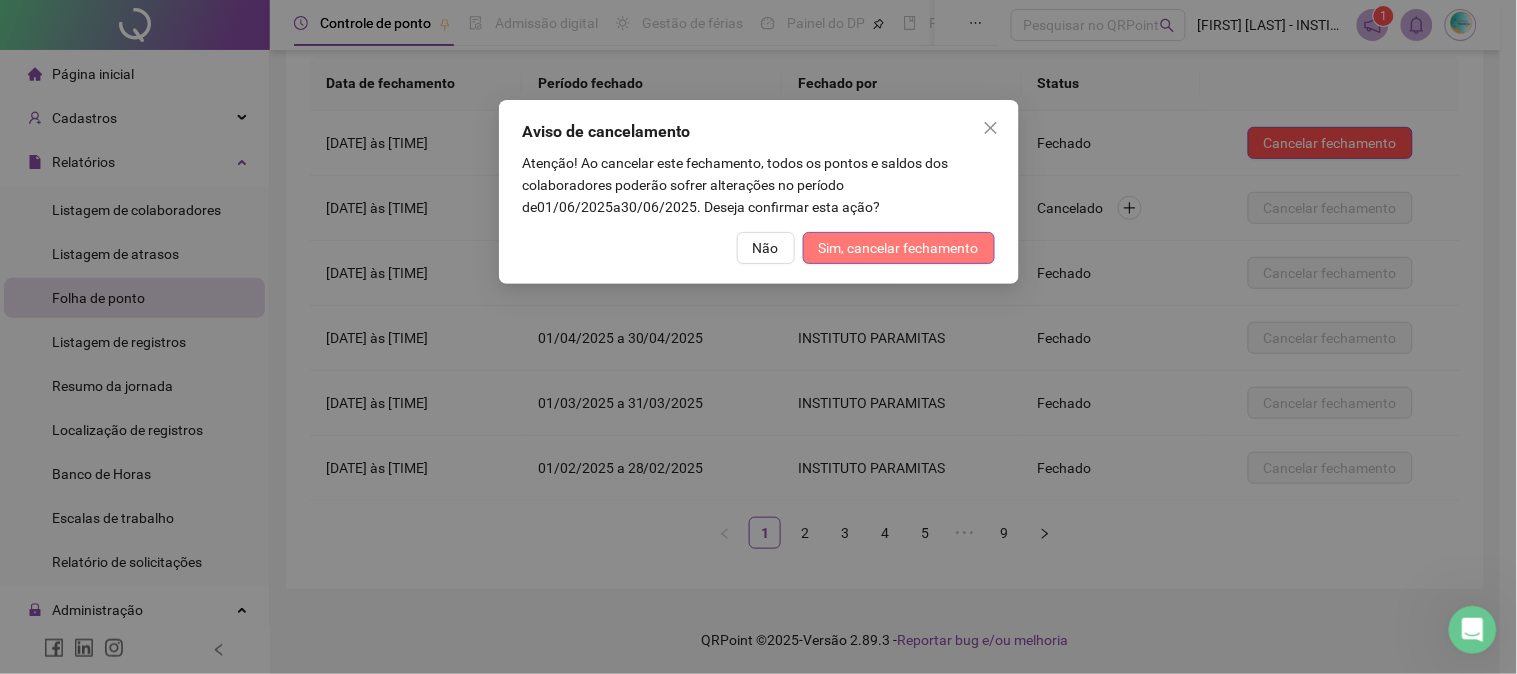 click on "Sim, cancelar fechamento" at bounding box center (899, 248) 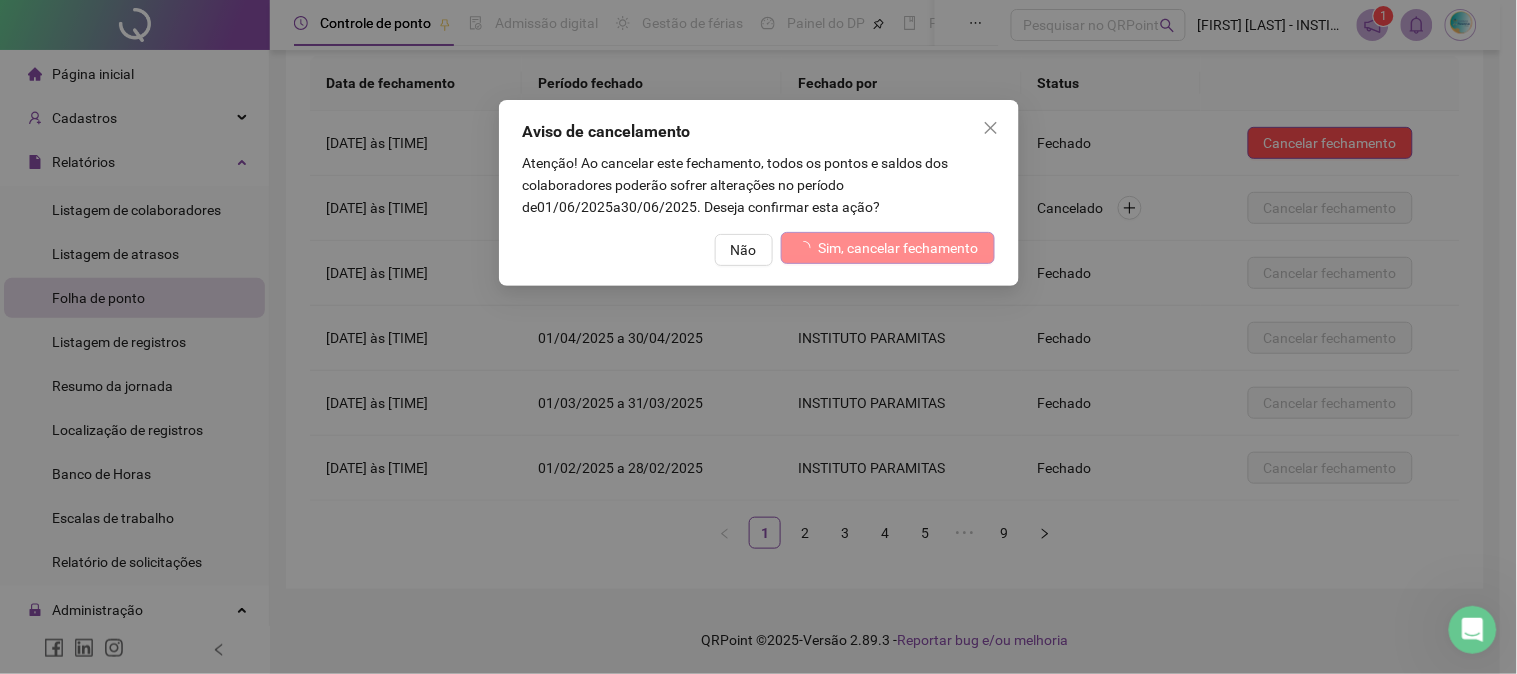 scroll, scrollTop: 0, scrollLeft: 0, axis: both 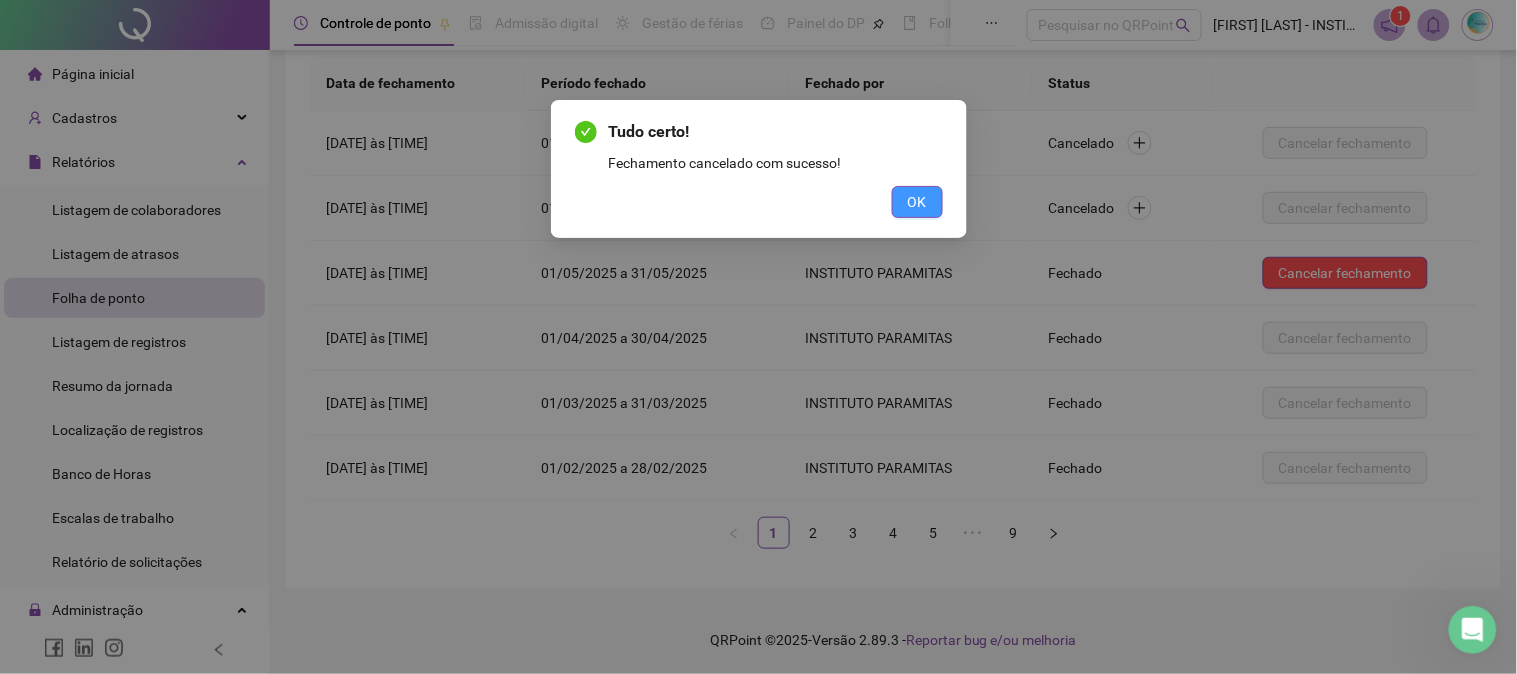click on "OK" at bounding box center (917, 202) 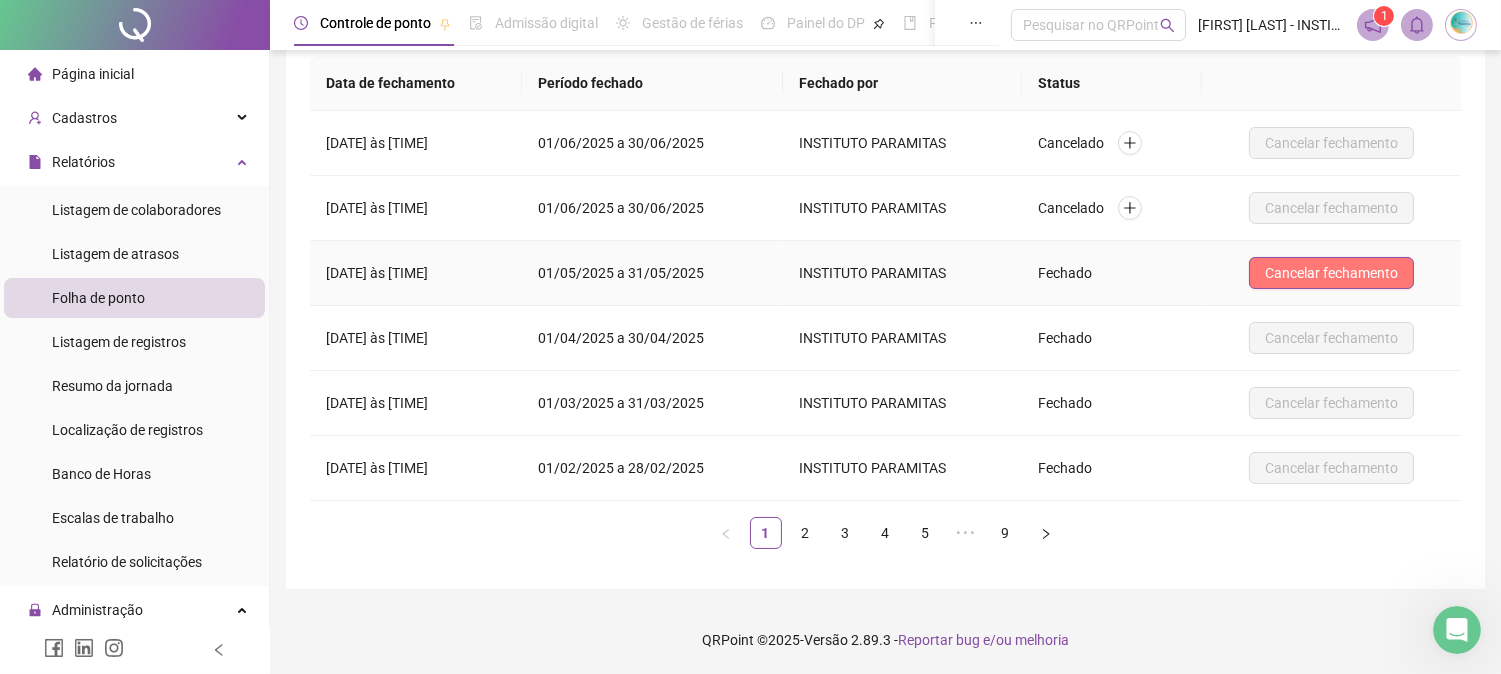 click on "Cancelar fechamento" at bounding box center (1331, 273) 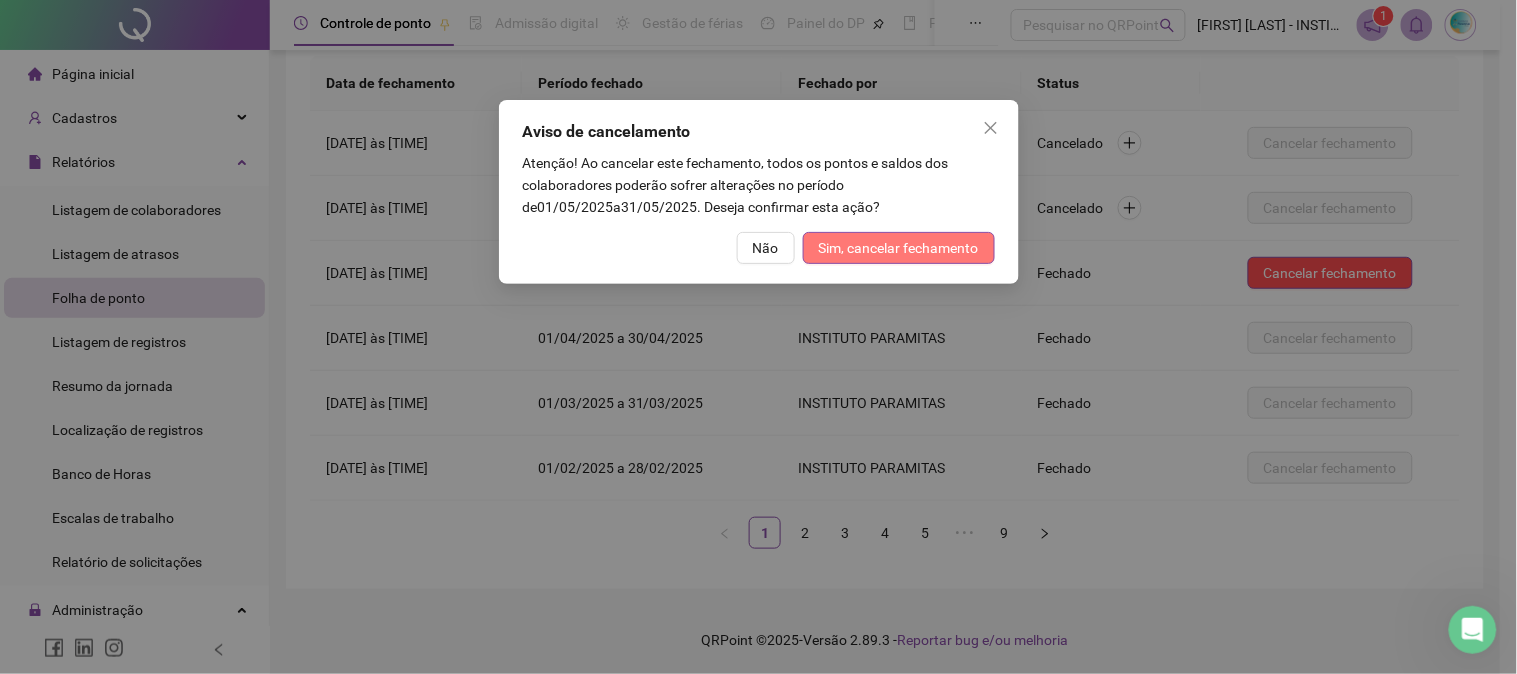 click on "Sim, cancelar fechamento" at bounding box center [899, 248] 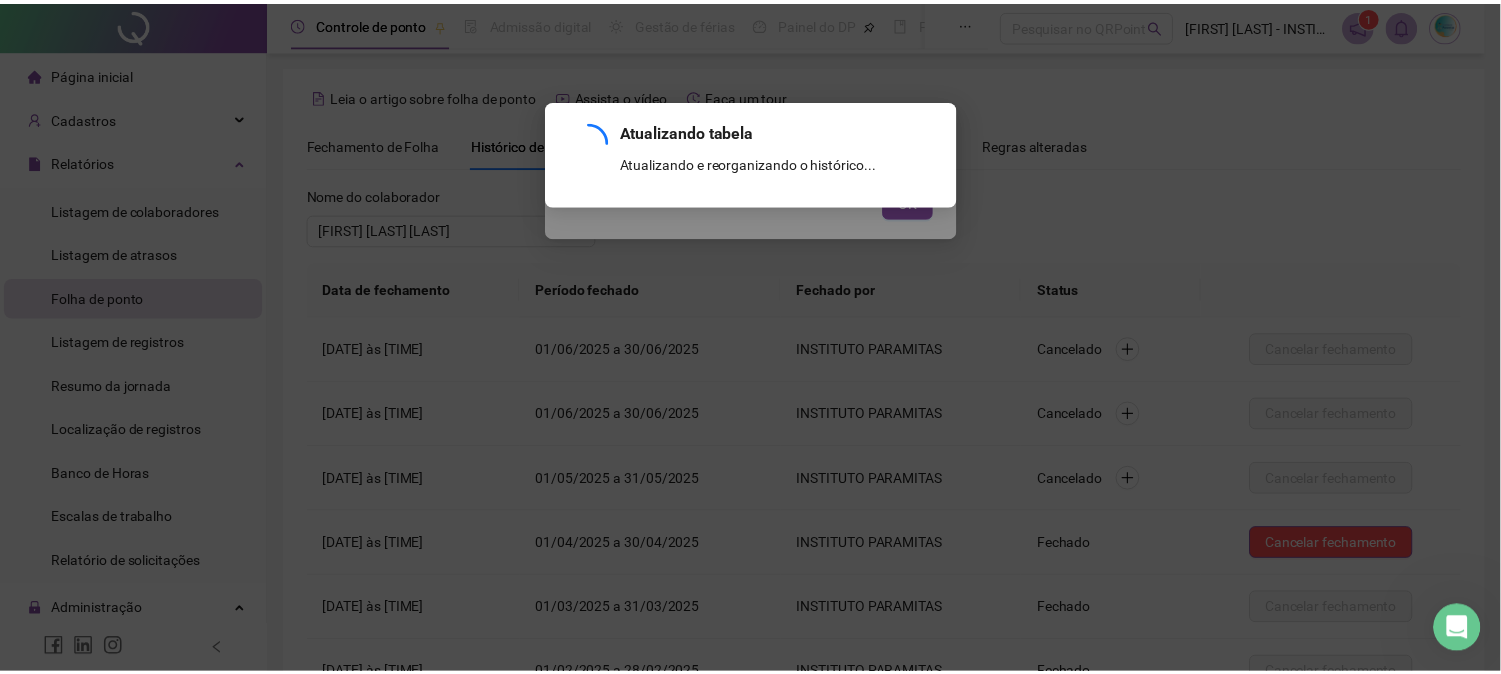 scroll, scrollTop: 206, scrollLeft: 0, axis: vertical 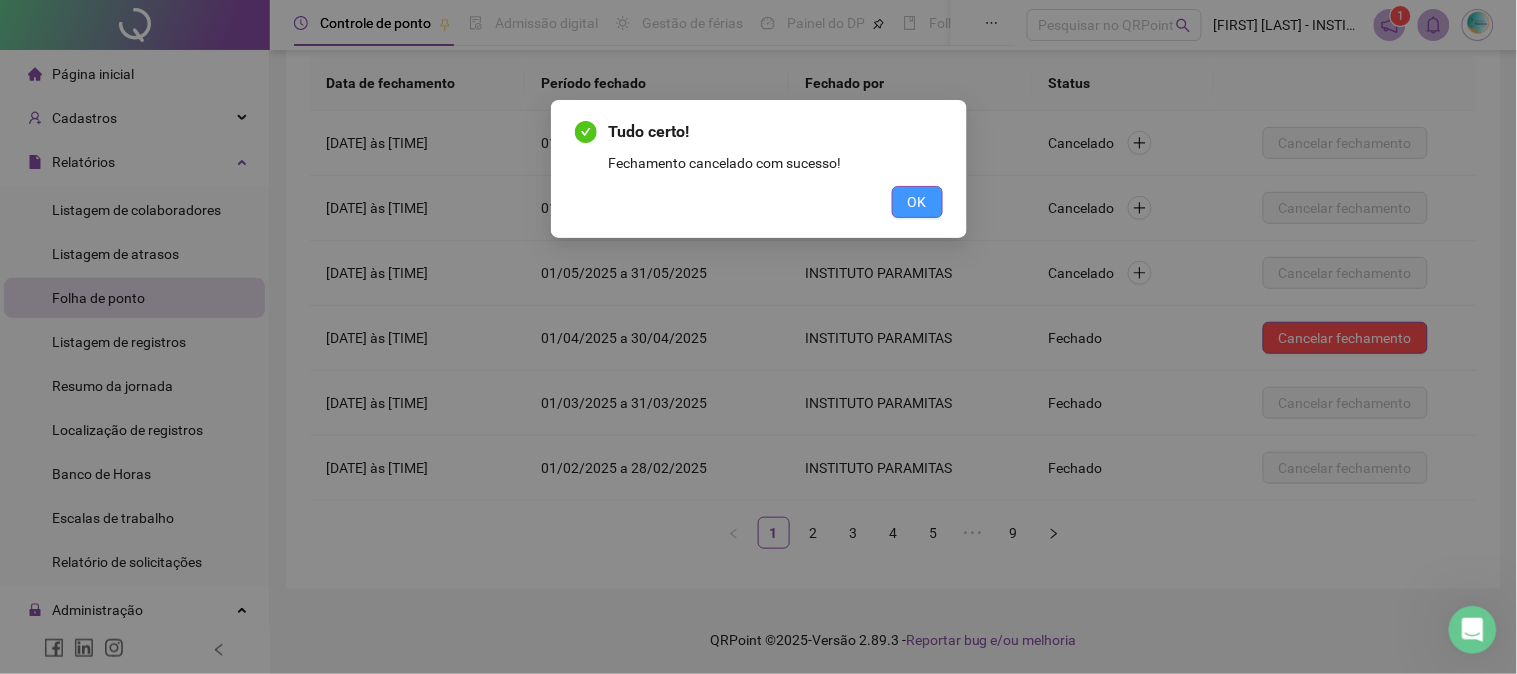 click on "OK" at bounding box center [917, 202] 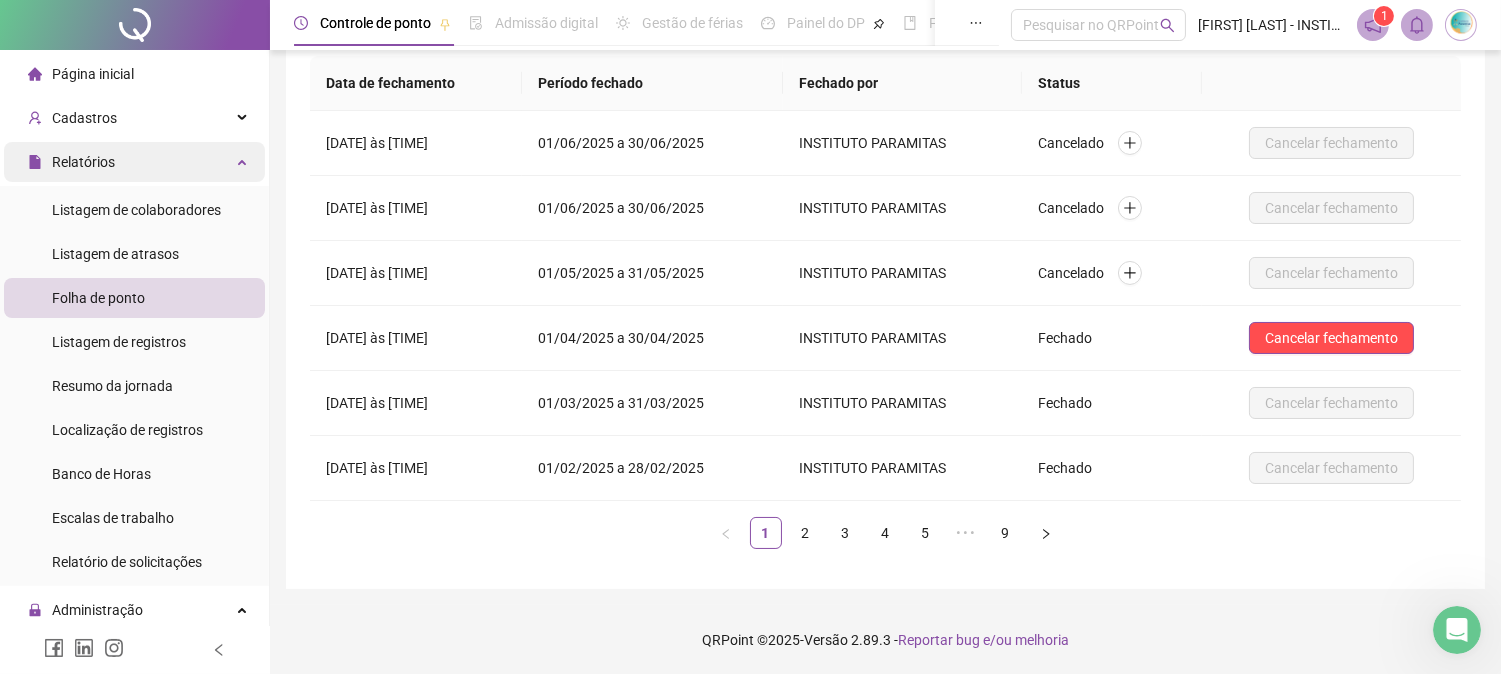 click on "Relatórios" at bounding box center (83, 162) 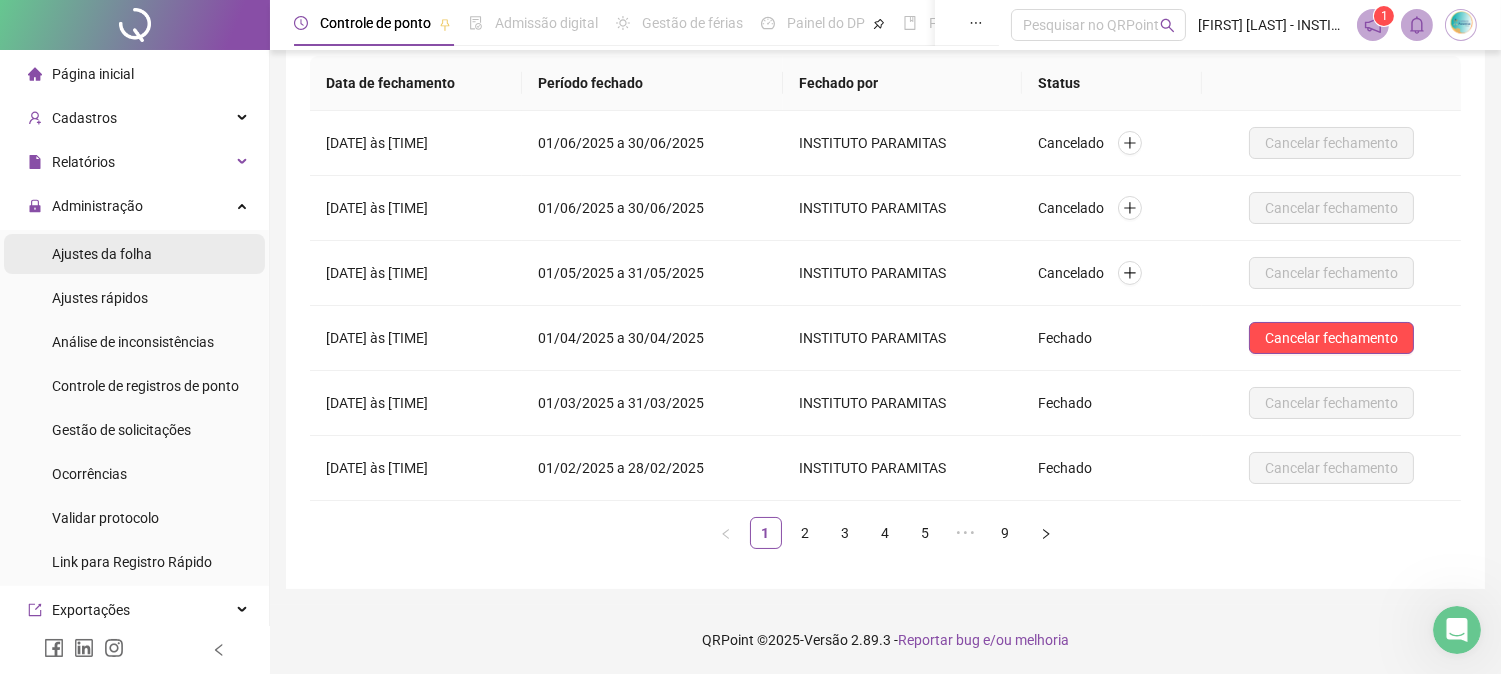click on "Ajustes da folha" at bounding box center (102, 254) 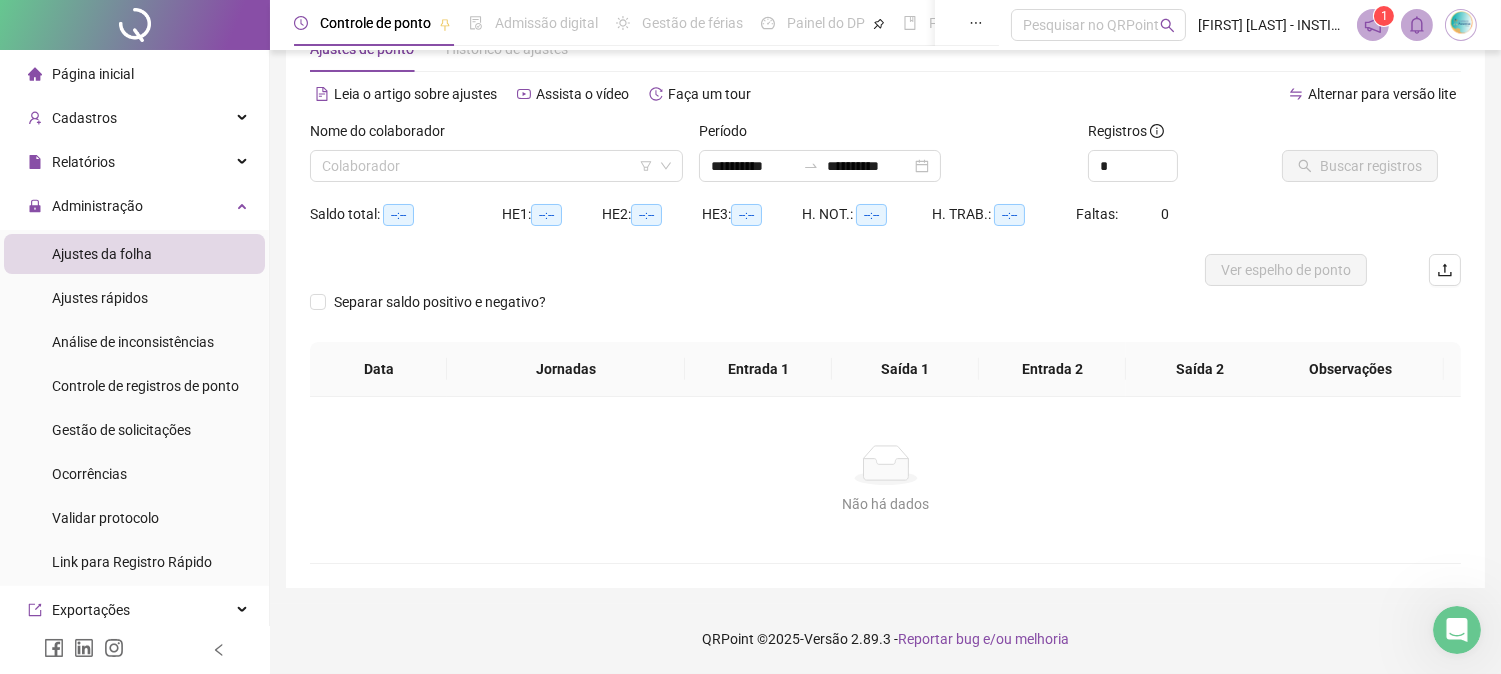 scroll, scrollTop: 63, scrollLeft: 0, axis: vertical 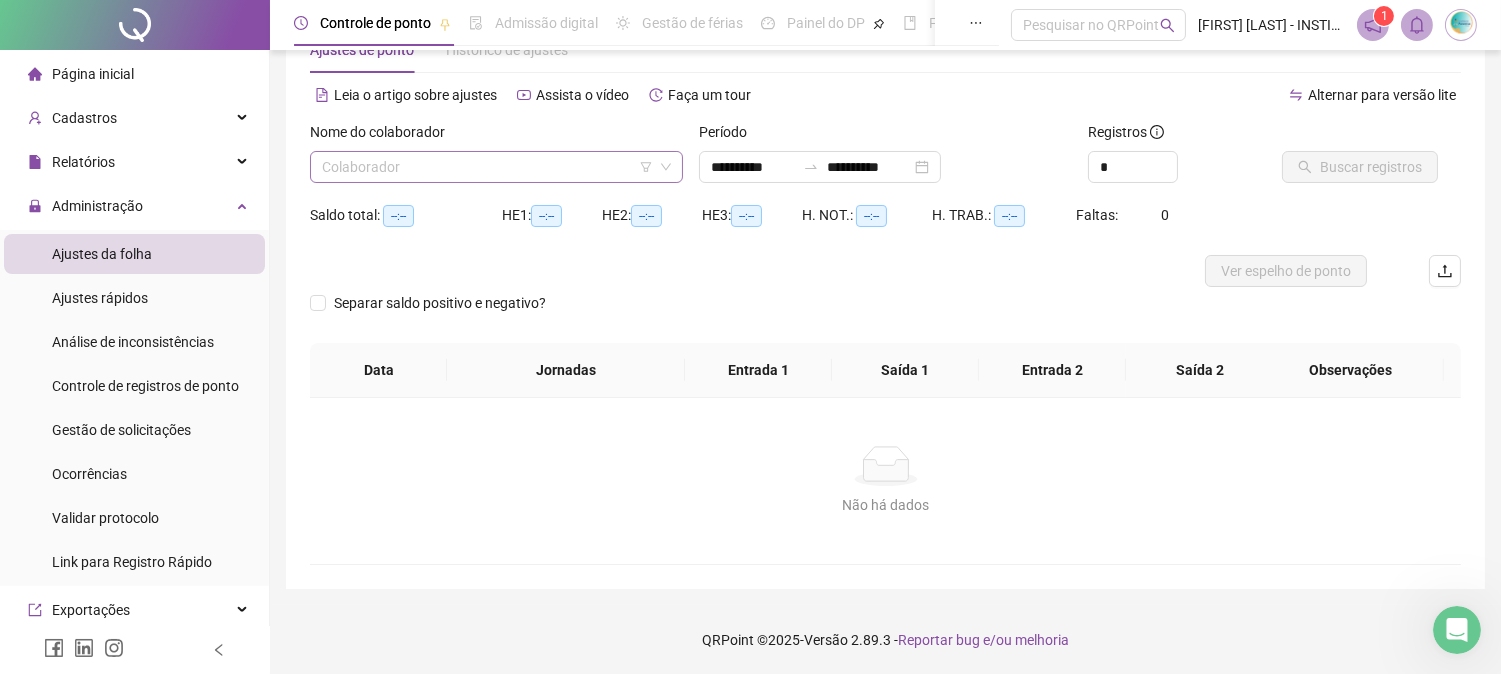 click at bounding box center (487, 167) 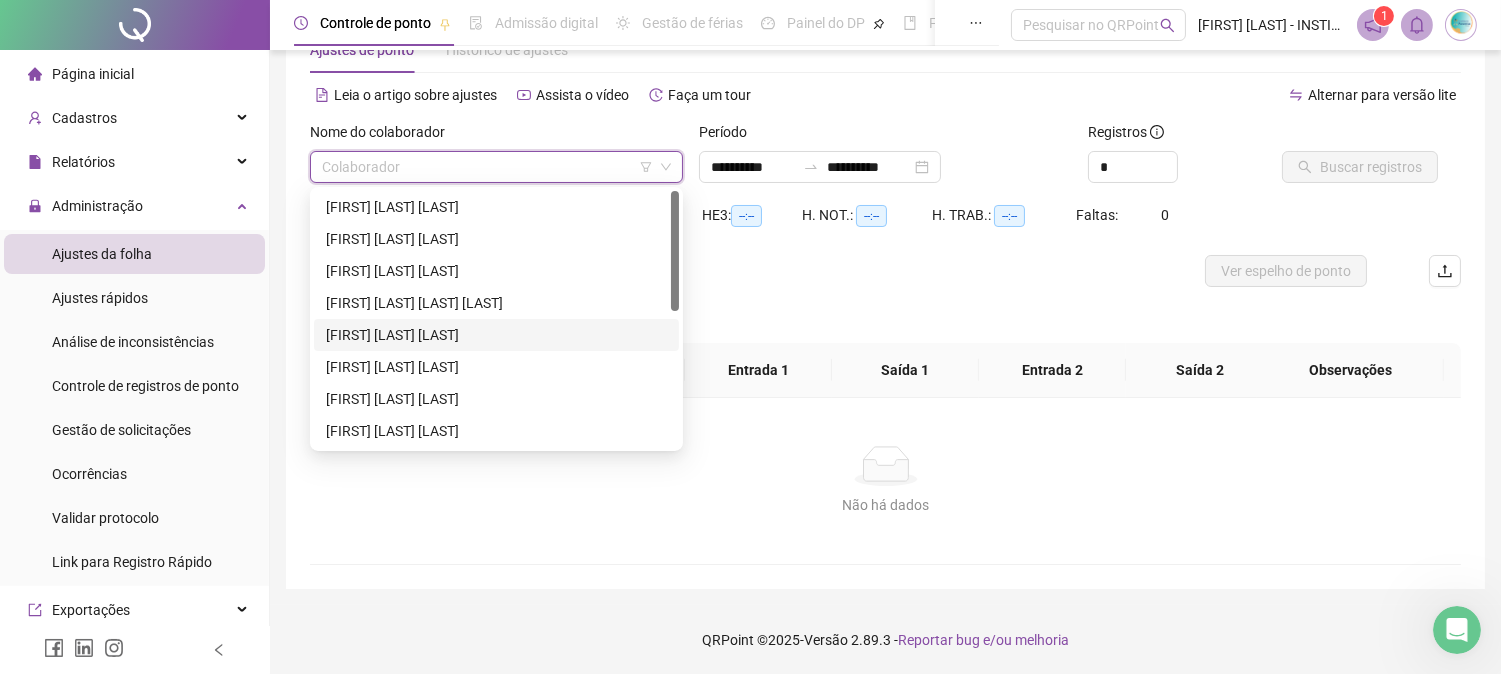 click on "[FIRST] [LAST] [LAST]" at bounding box center (496, 335) 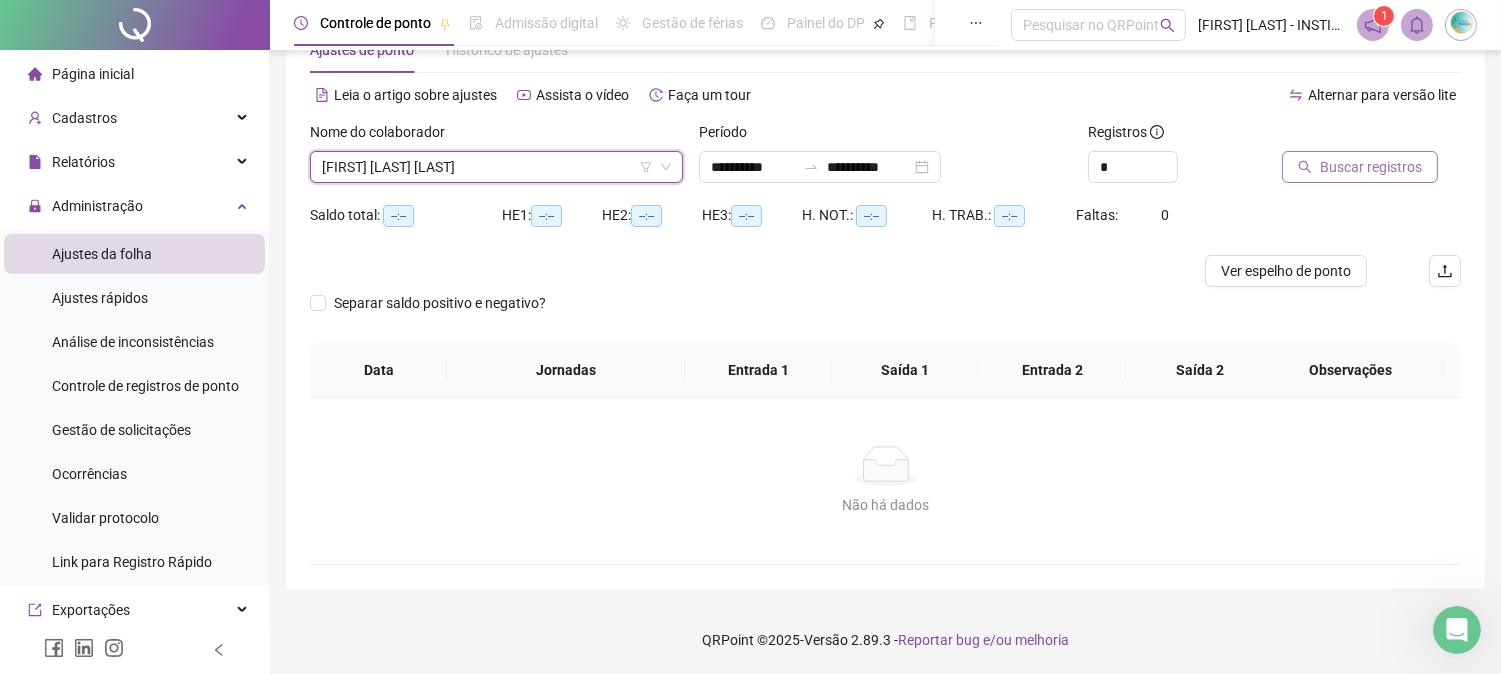 click on "Buscar registros" at bounding box center [1371, 167] 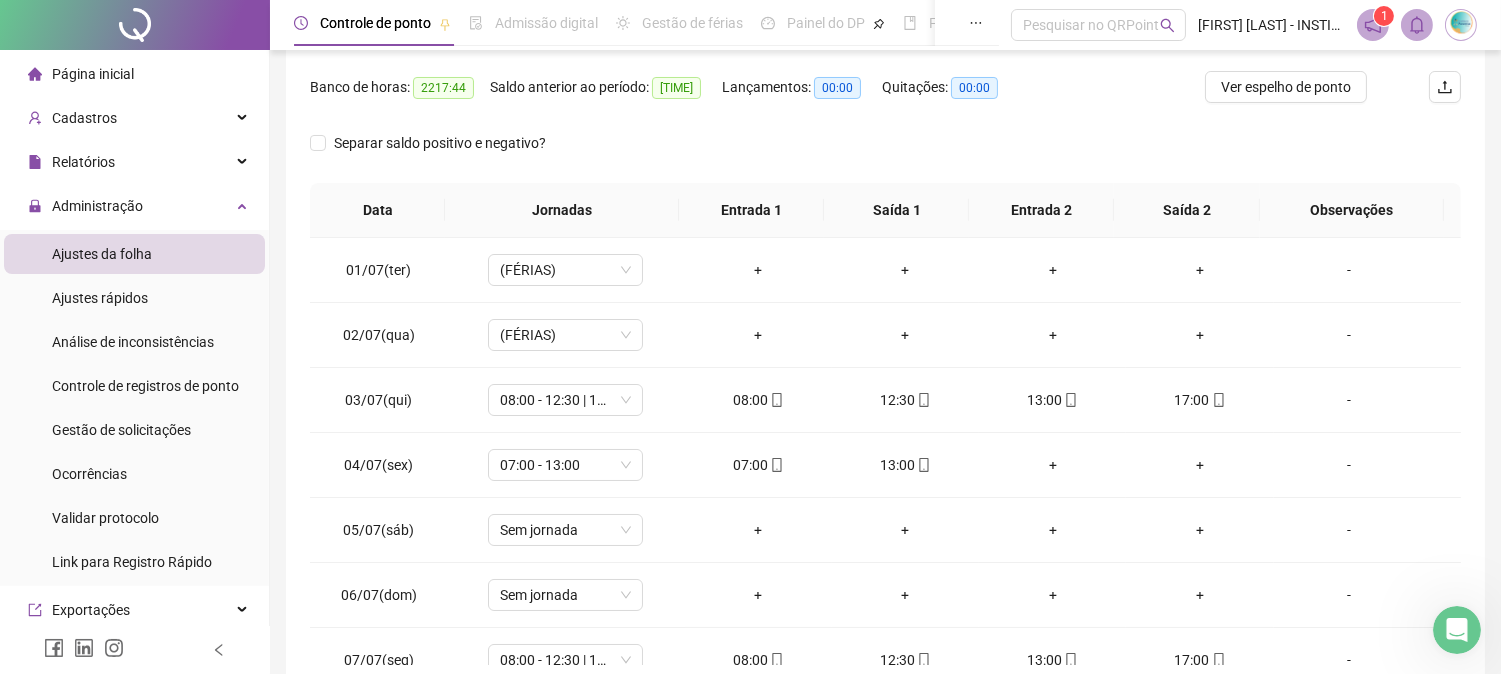 scroll, scrollTop: 111, scrollLeft: 0, axis: vertical 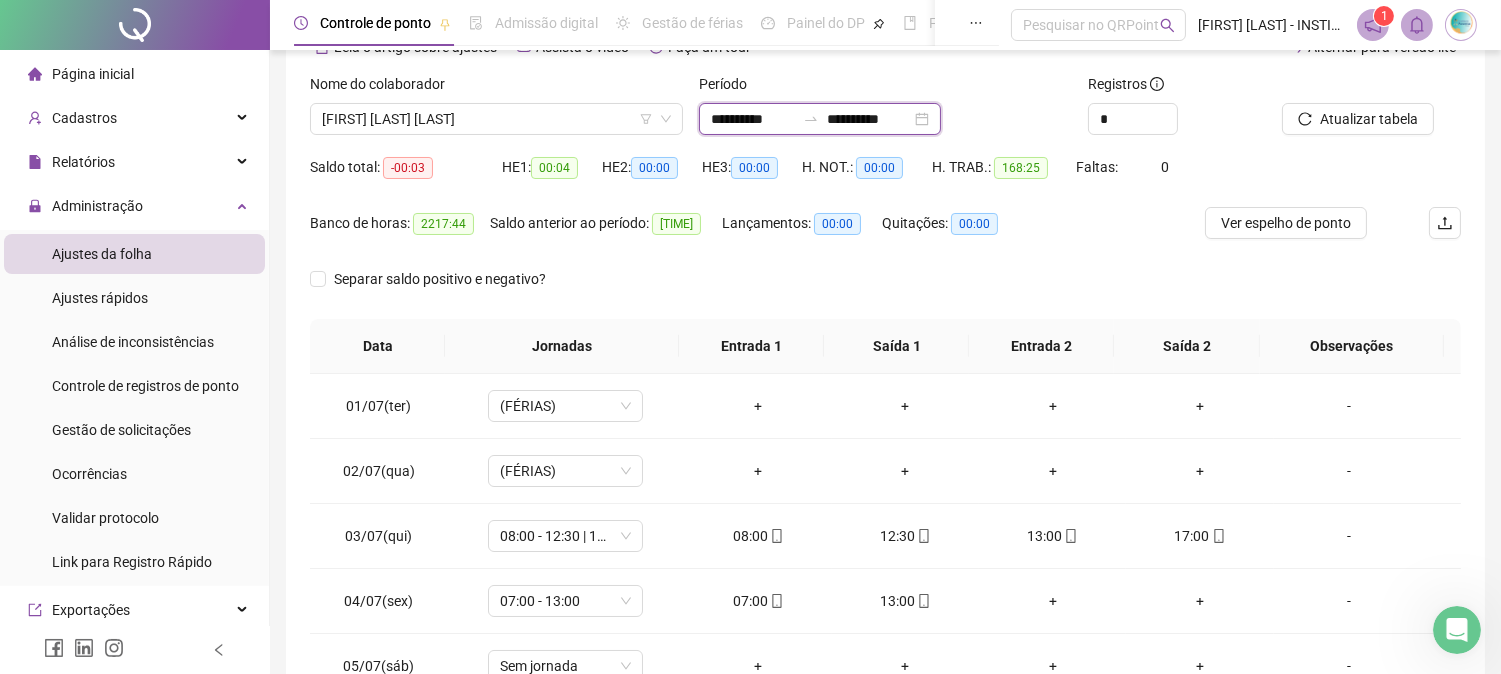 click on "**********" at bounding box center [753, 119] 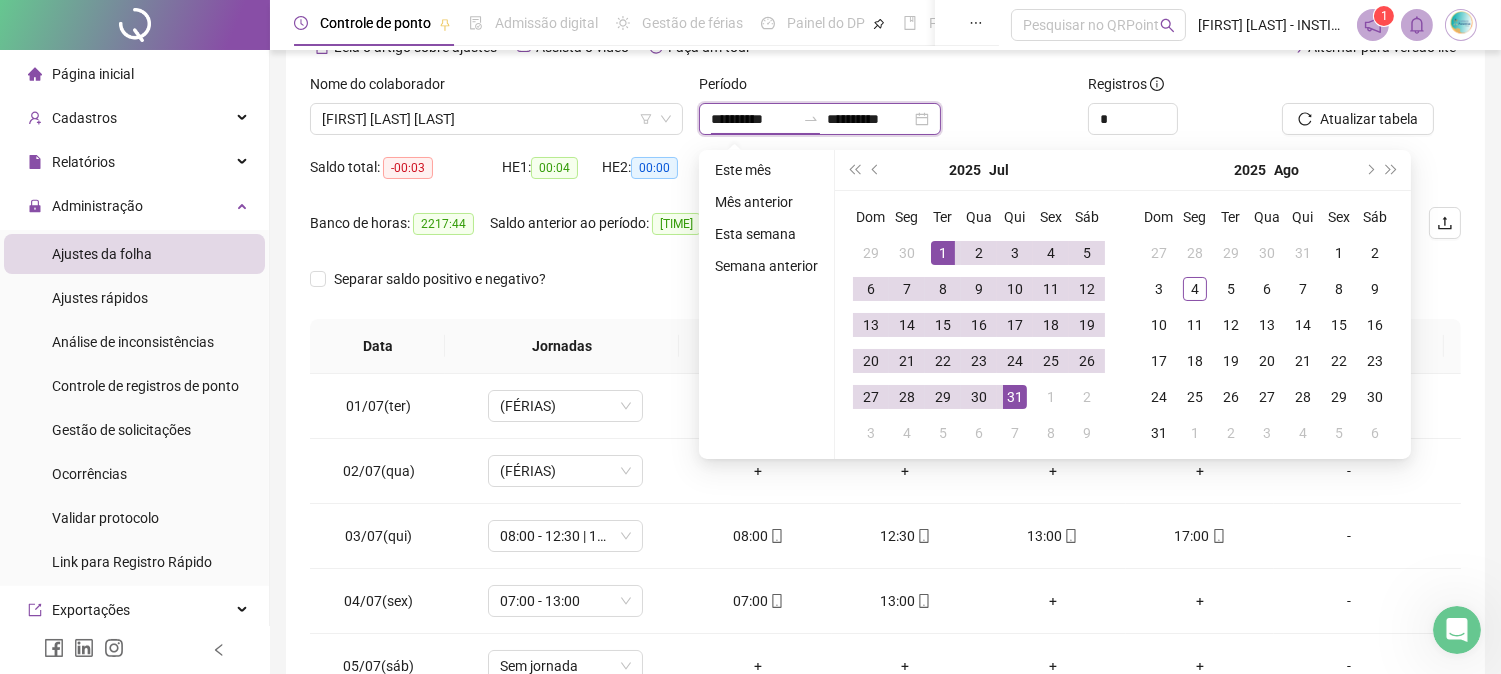 type on "**********" 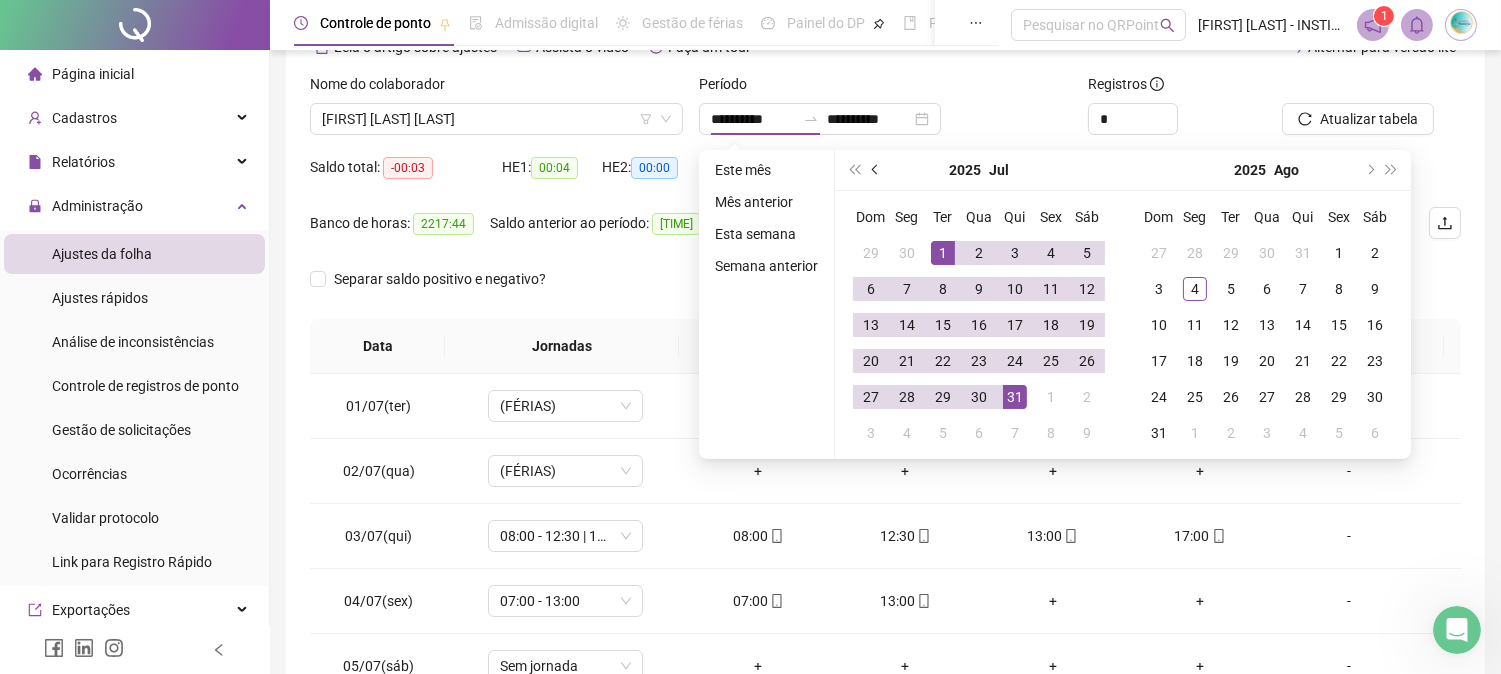click at bounding box center [876, 170] 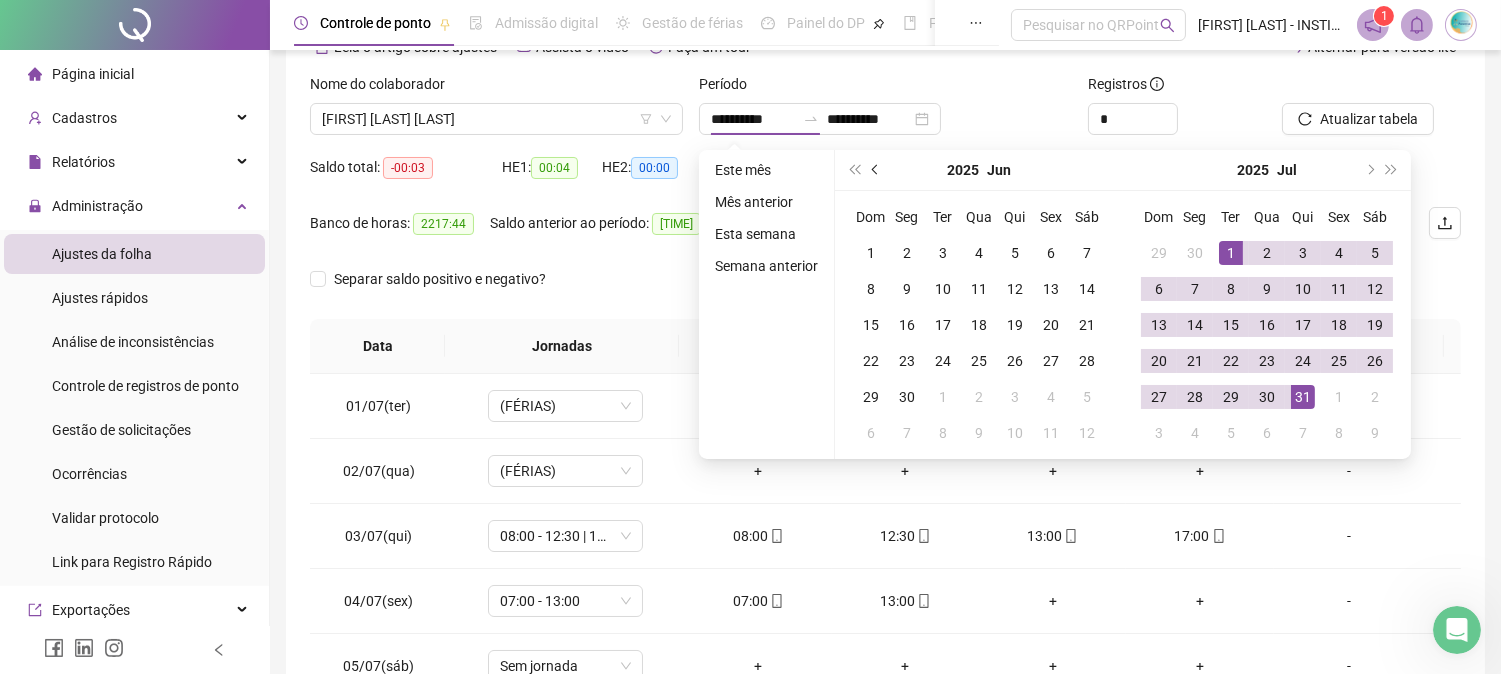 click at bounding box center [876, 170] 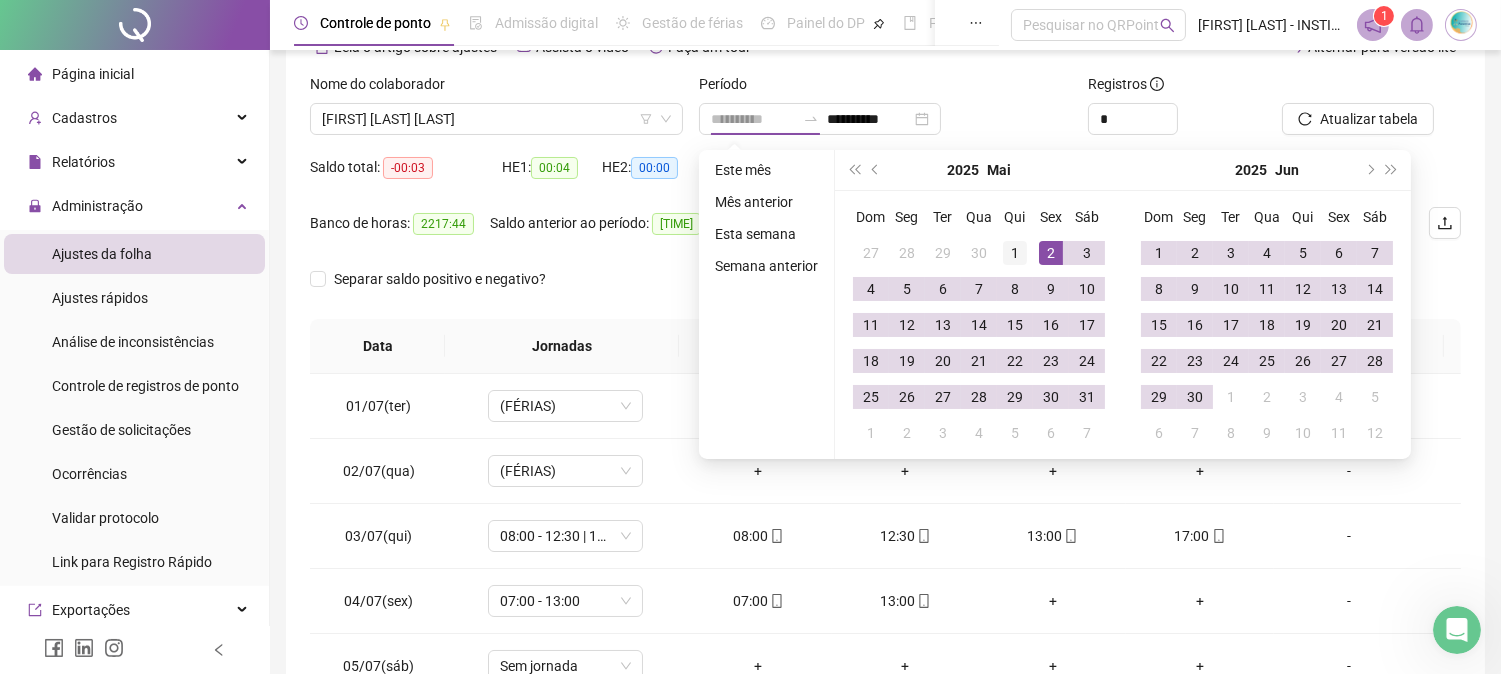type on "**********" 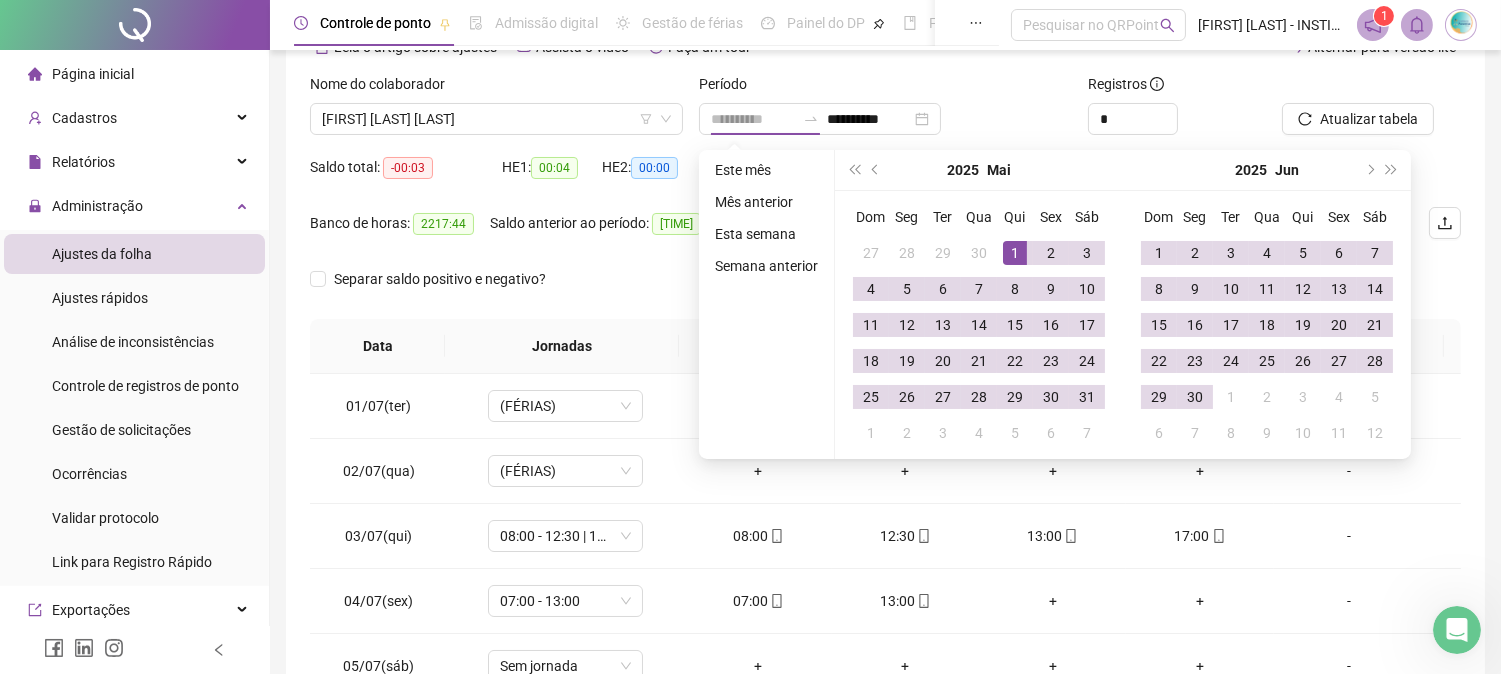 click on "1" at bounding box center [1015, 253] 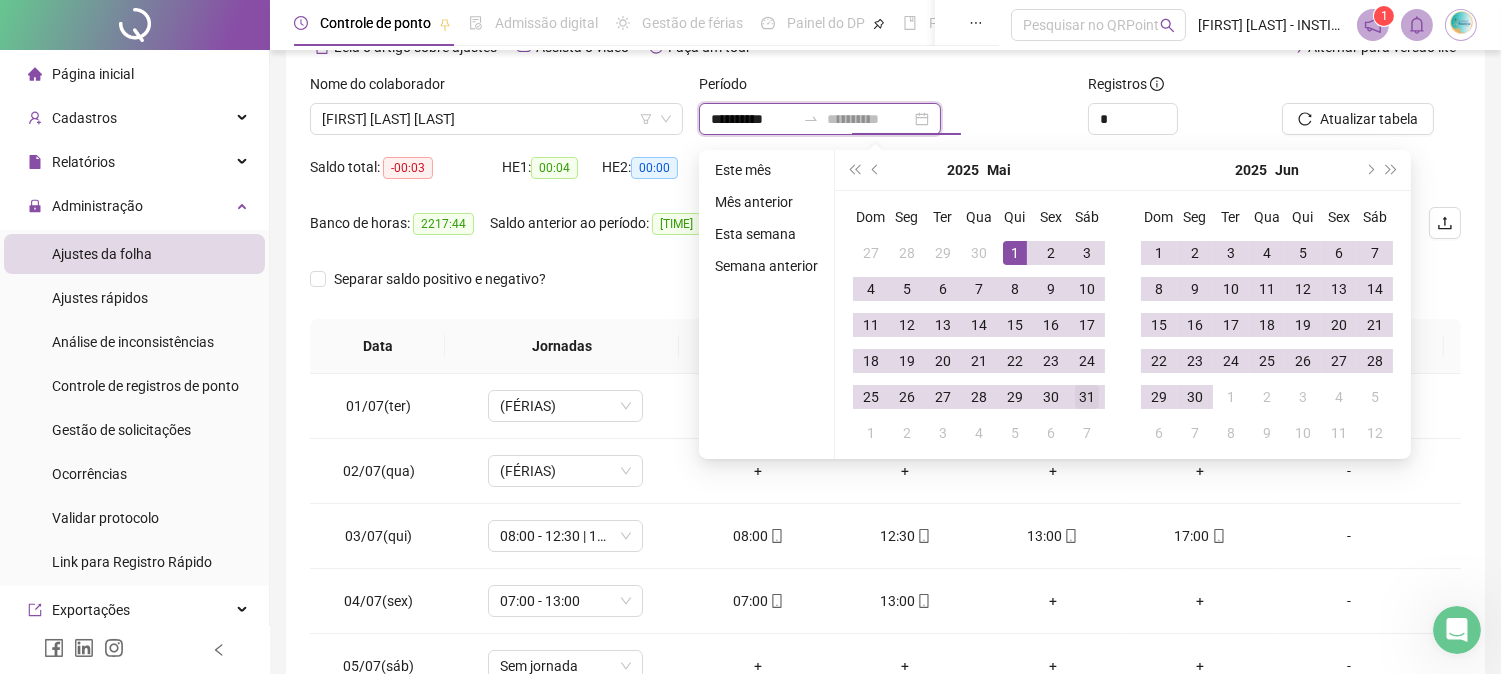 type on "**********" 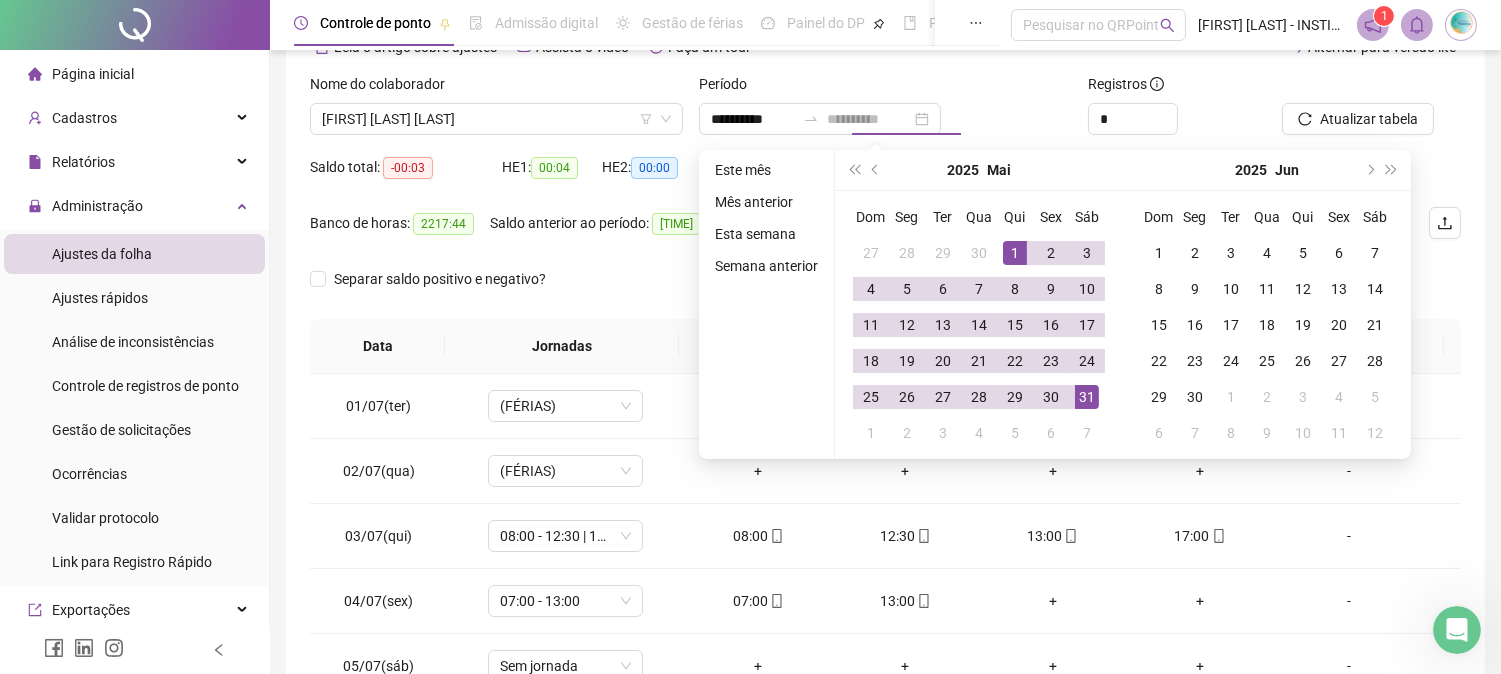 click on "31" at bounding box center [1087, 397] 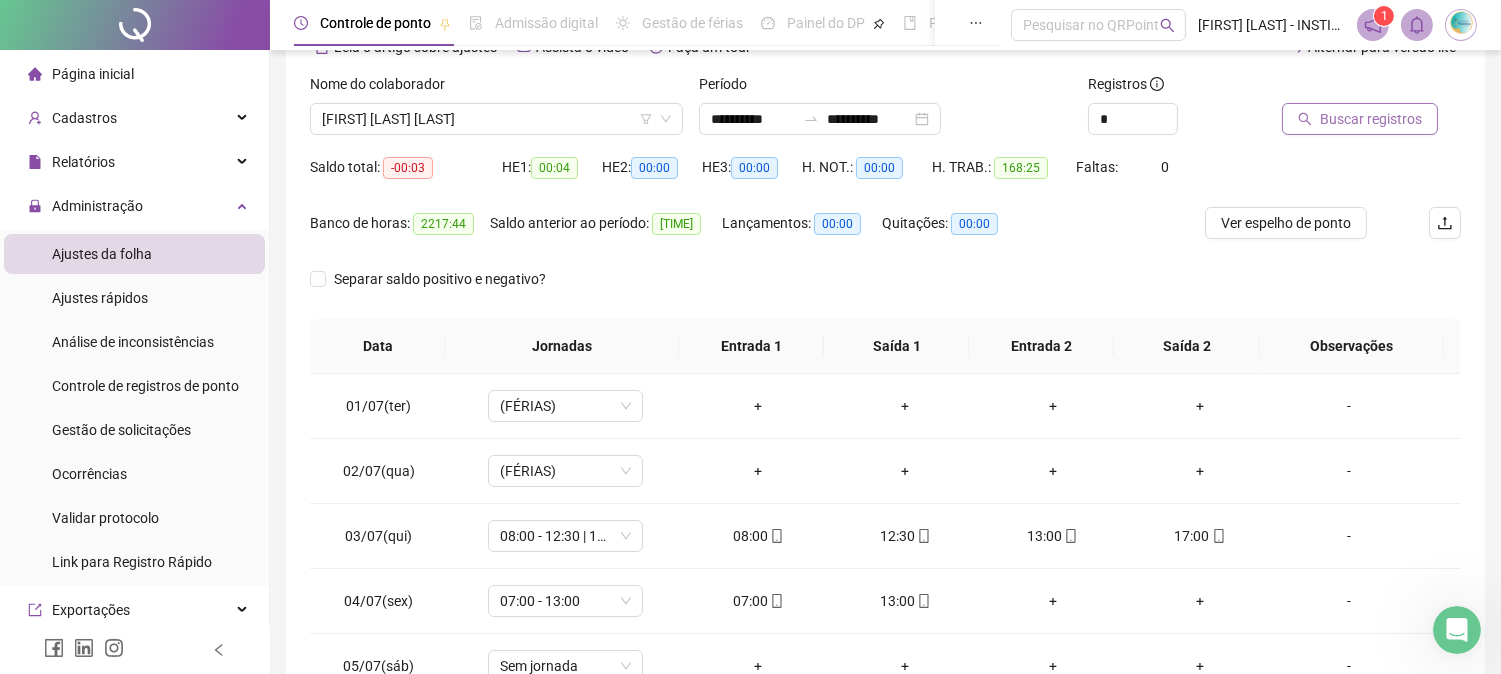 click on "Buscar registros" at bounding box center [1371, 119] 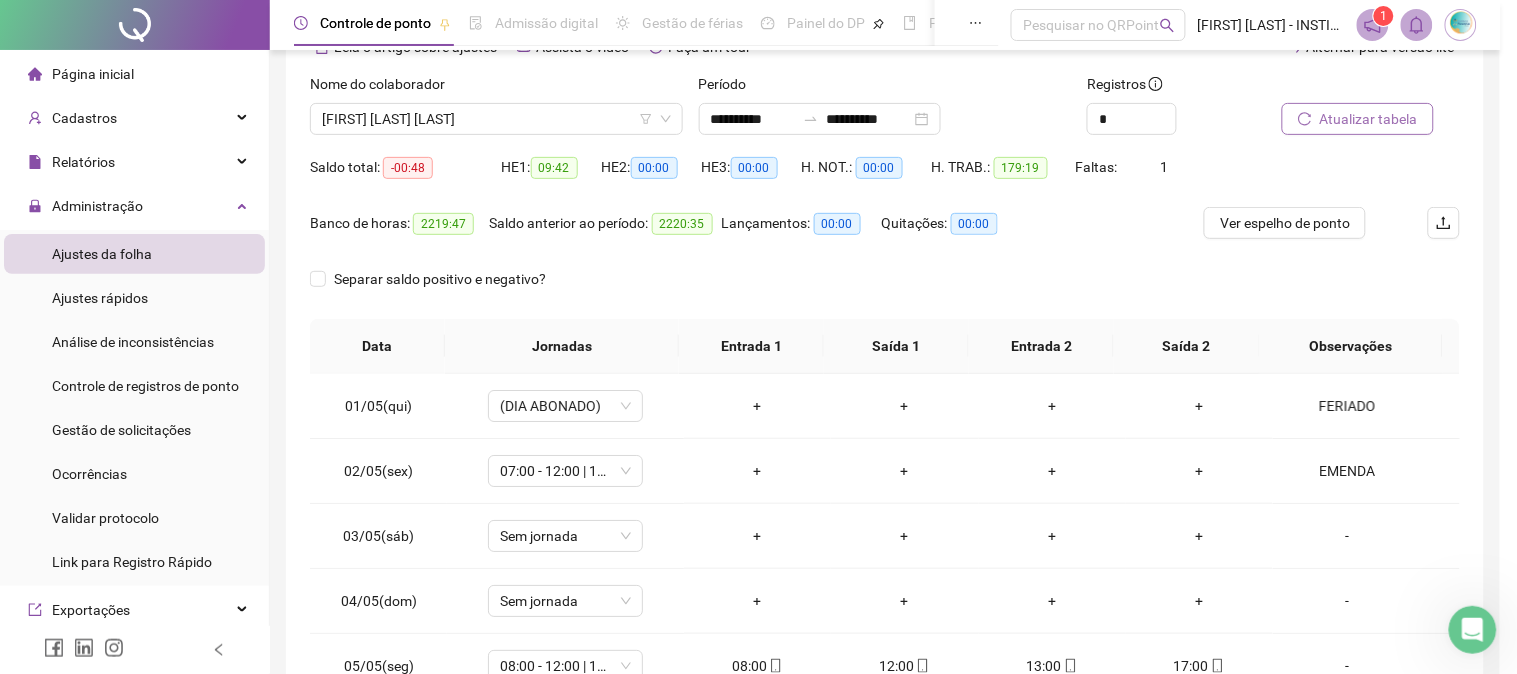 click on "Buscando registros Os registros de ponto estão sendo buscados... OK" at bounding box center (758, 337) 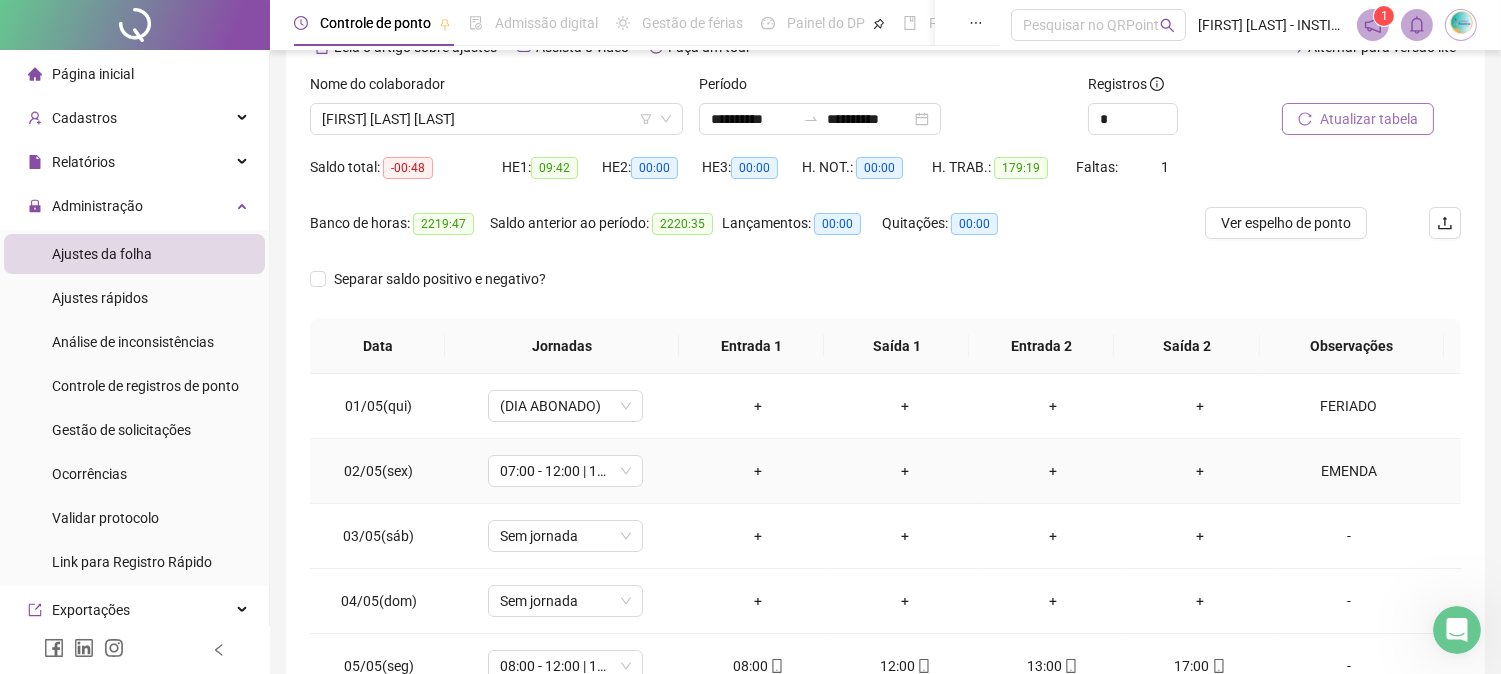 click on "EMENDA" at bounding box center [1349, 471] 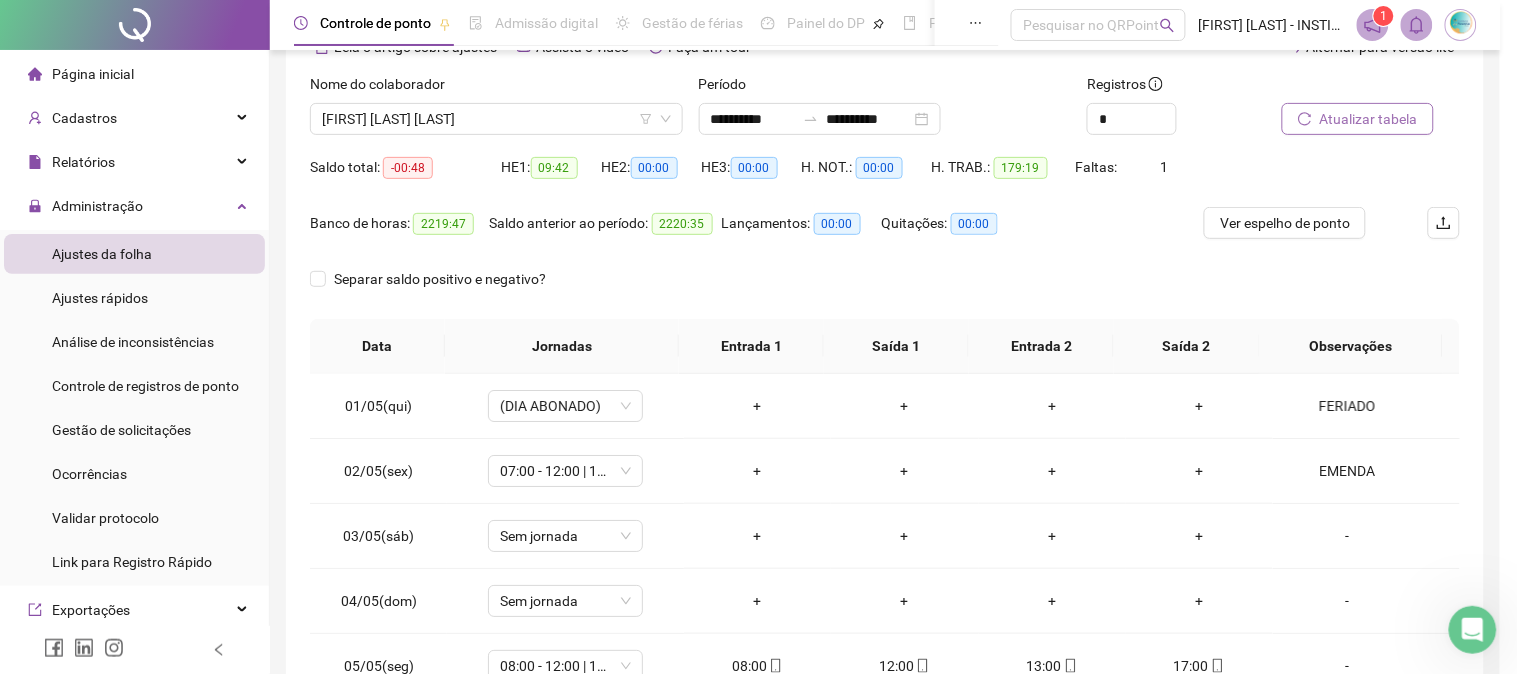 type on "******" 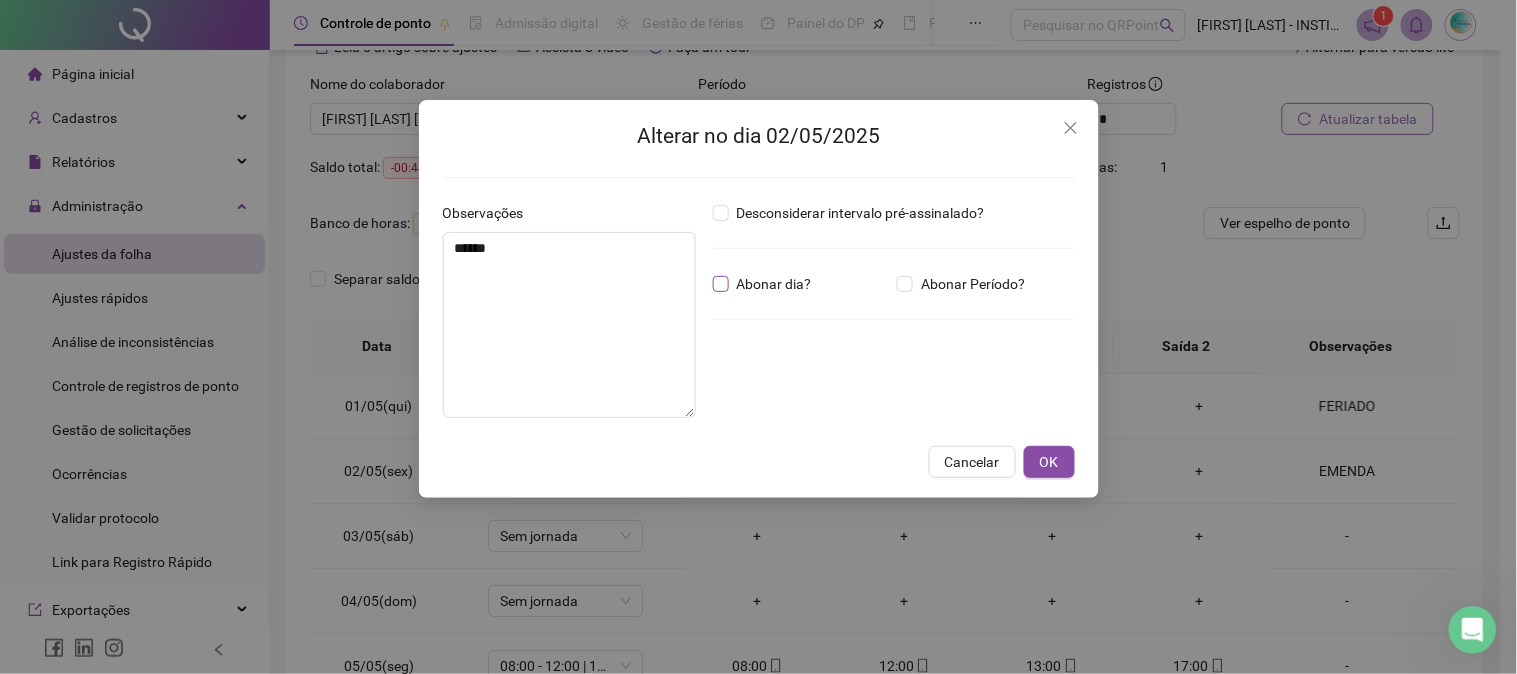 click on "Abonar dia?" at bounding box center (774, 284) 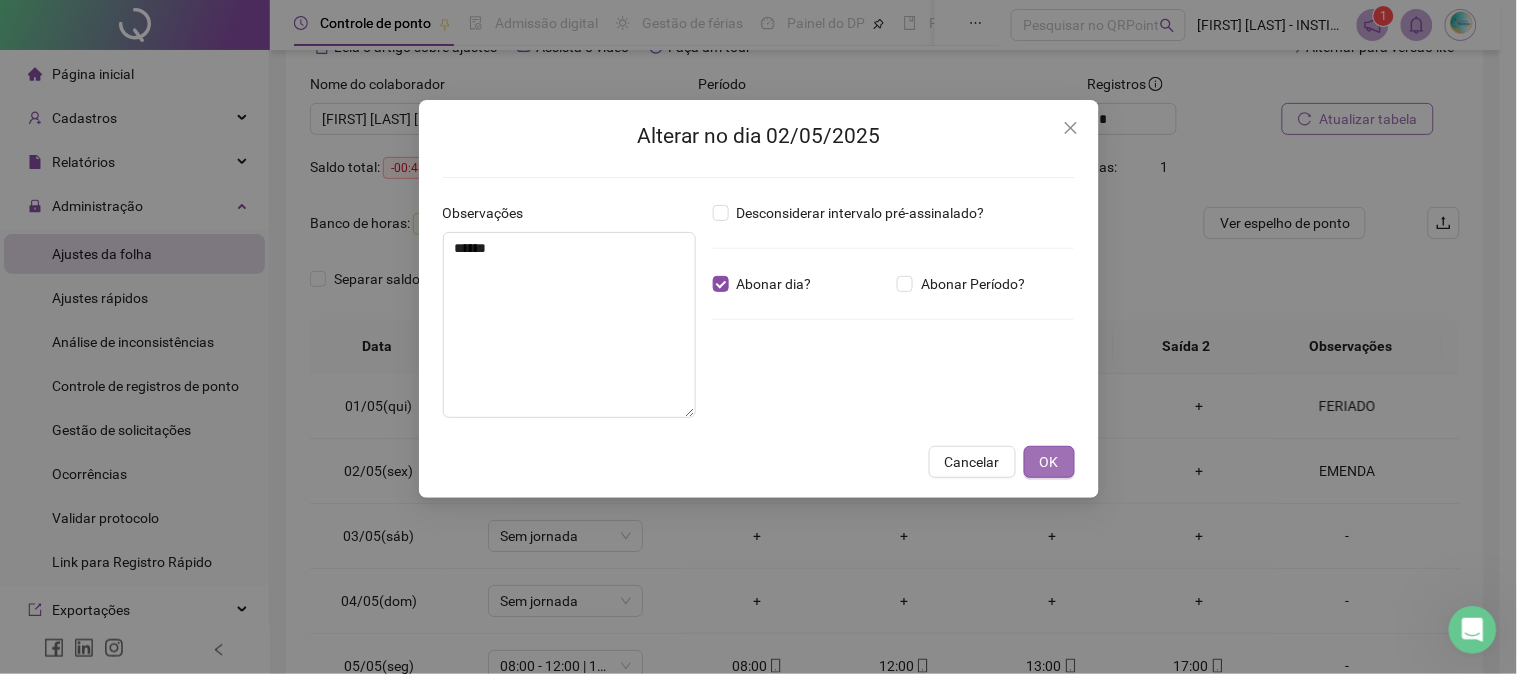 click on "OK" at bounding box center [1049, 462] 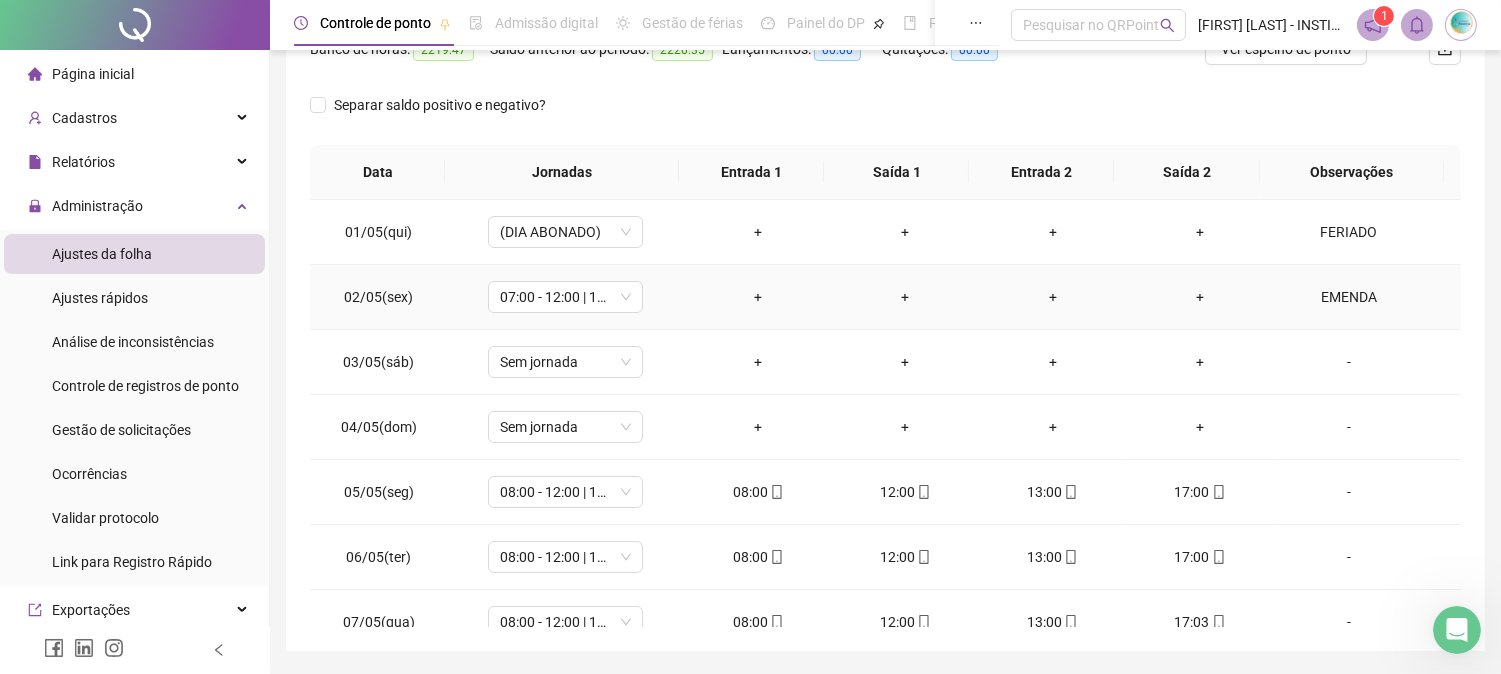 scroll, scrollTop: 0, scrollLeft: 0, axis: both 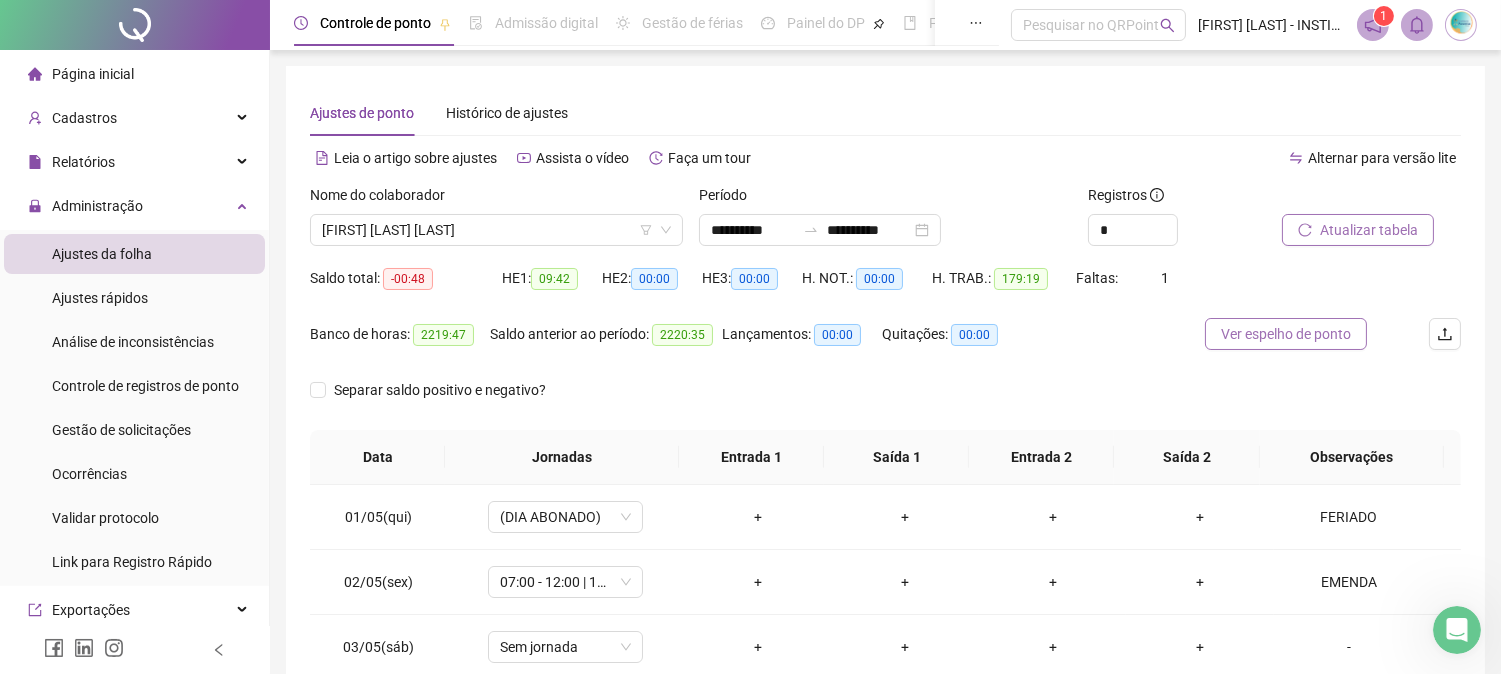 click on "Ver espelho de ponto" at bounding box center [1286, 334] 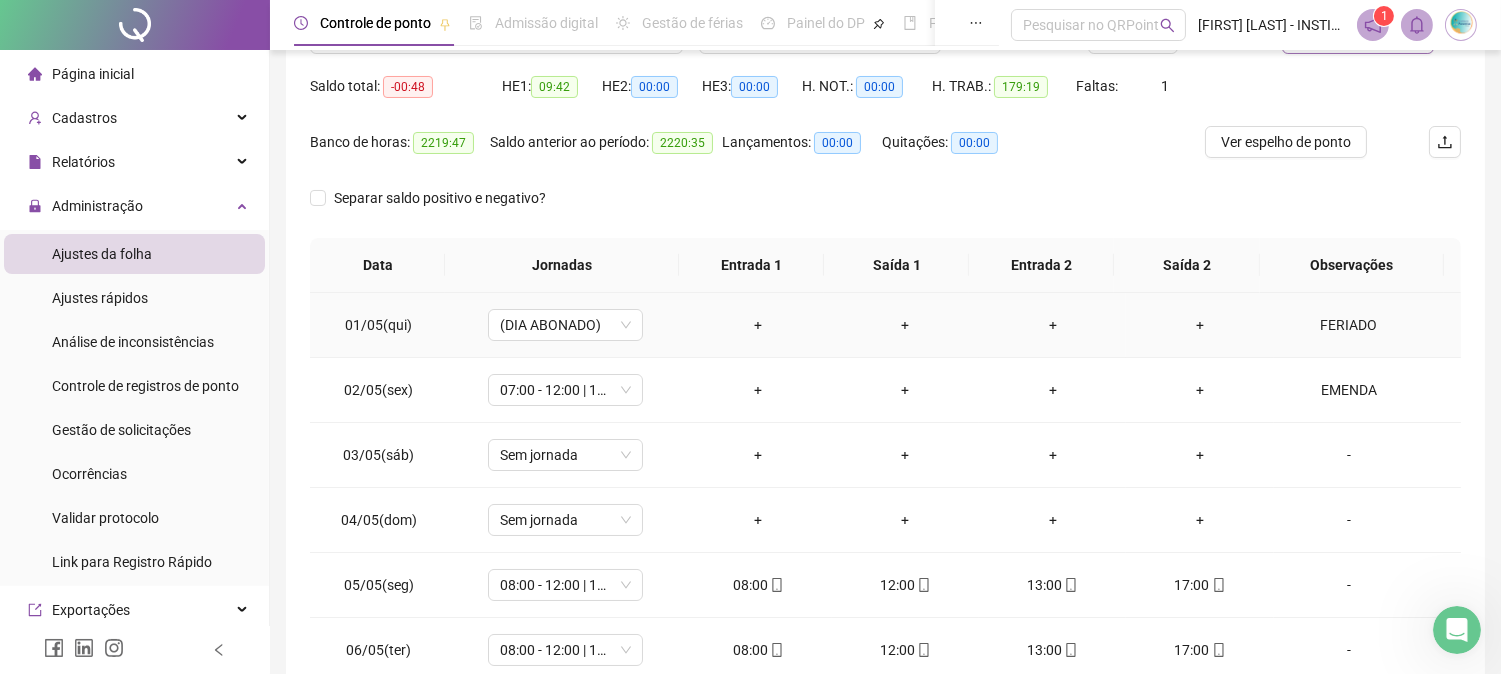 scroll, scrollTop: 347, scrollLeft: 0, axis: vertical 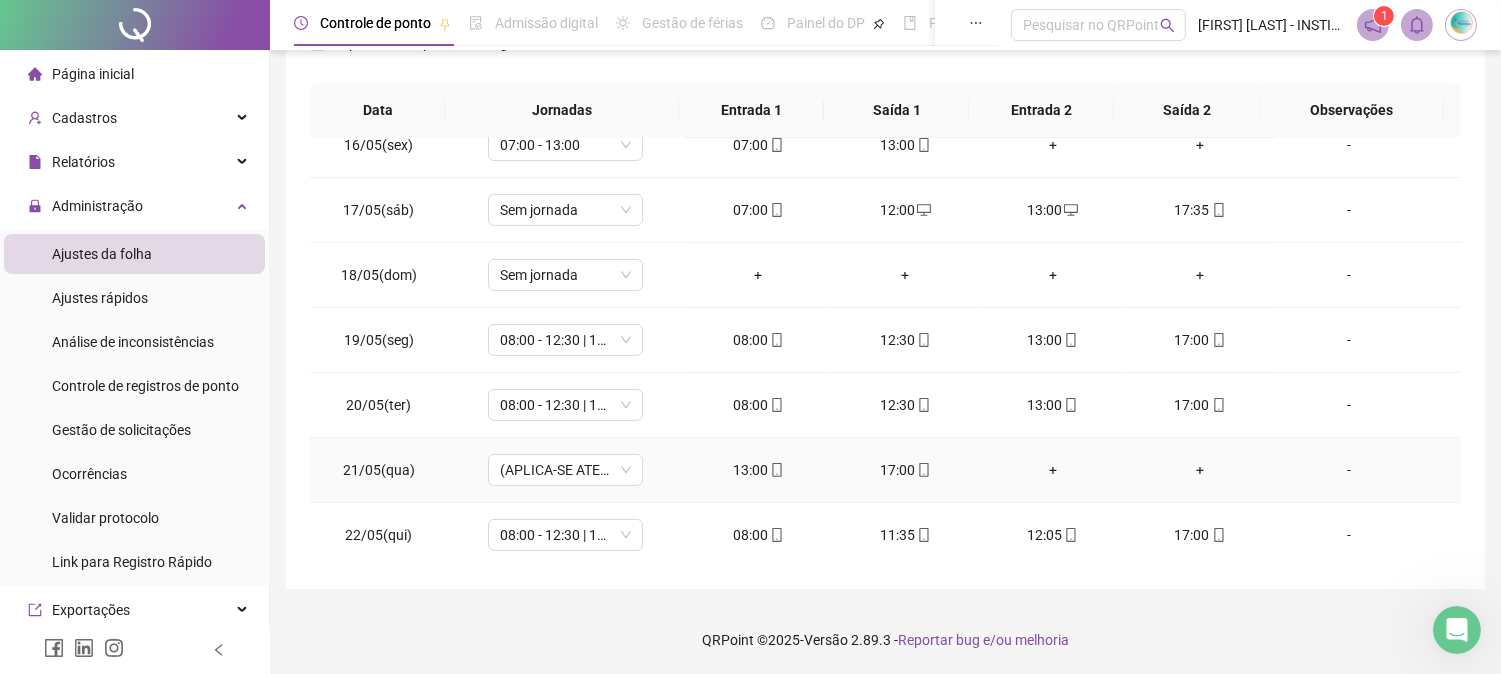 click on "-" at bounding box center [1349, 470] 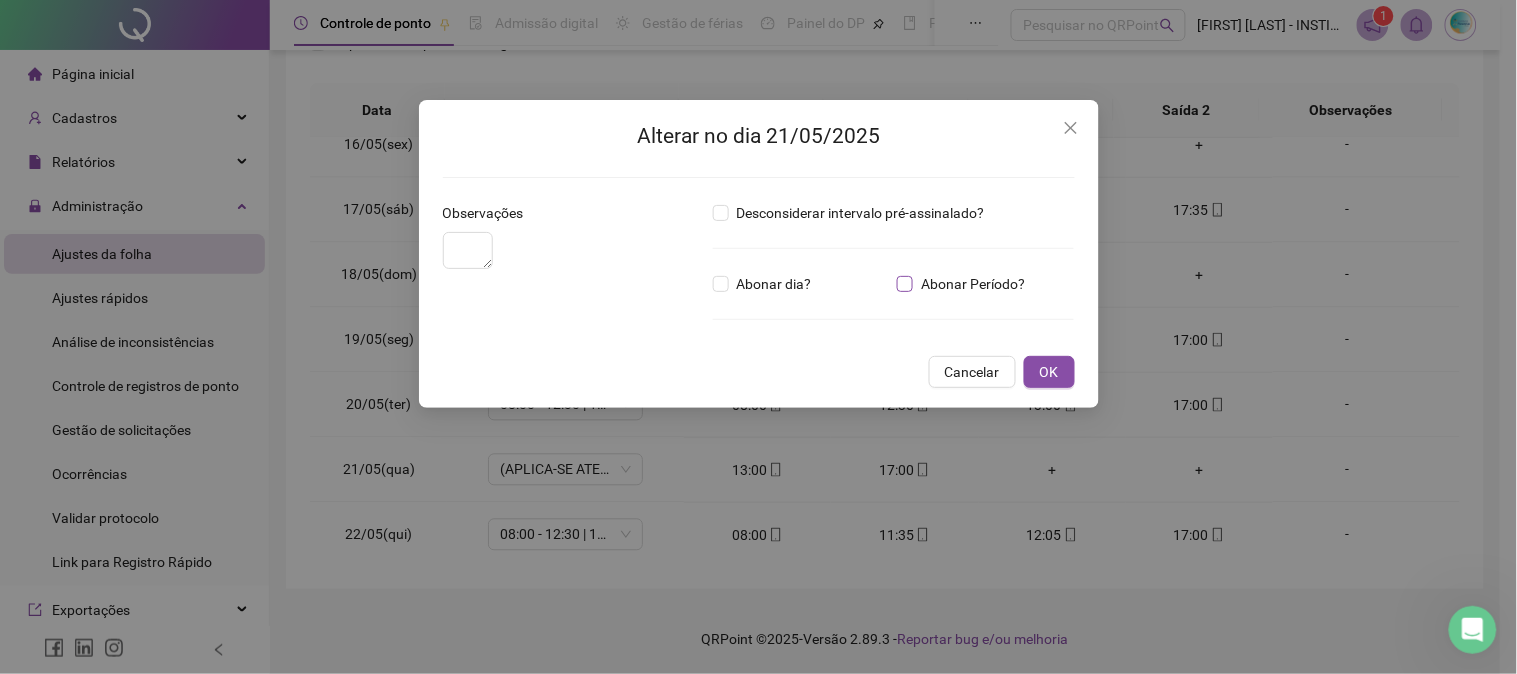 click on "Abonar Período?" at bounding box center (973, 284) 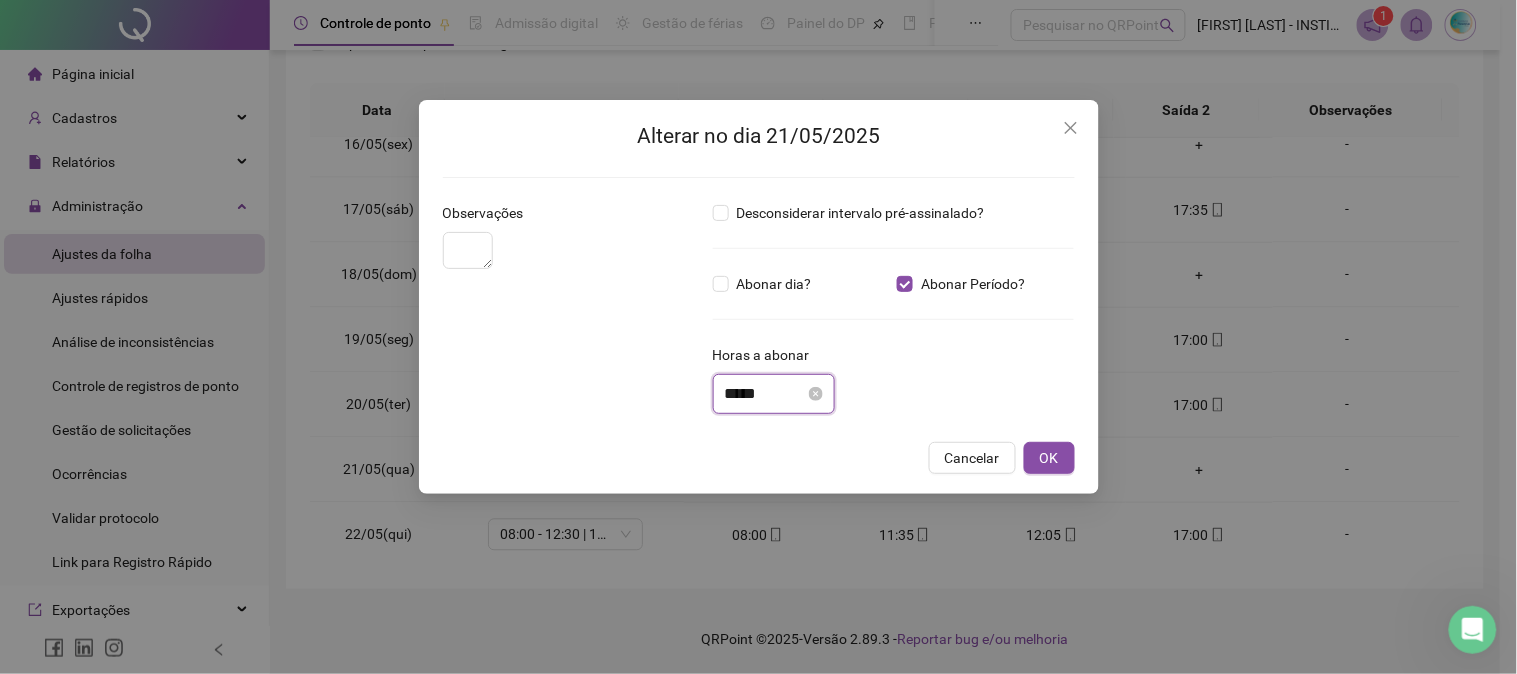 click on "*****" at bounding box center (765, 394) 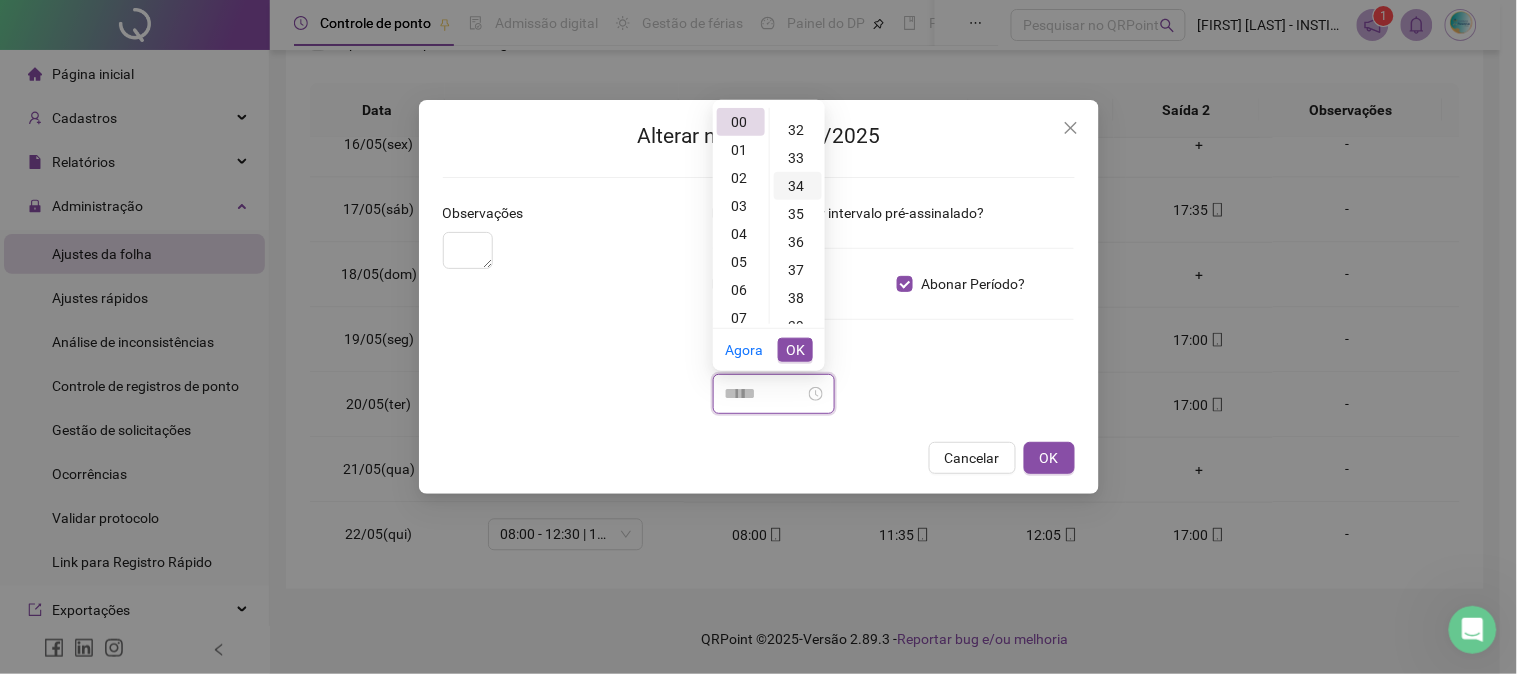 scroll, scrollTop: 777, scrollLeft: 0, axis: vertical 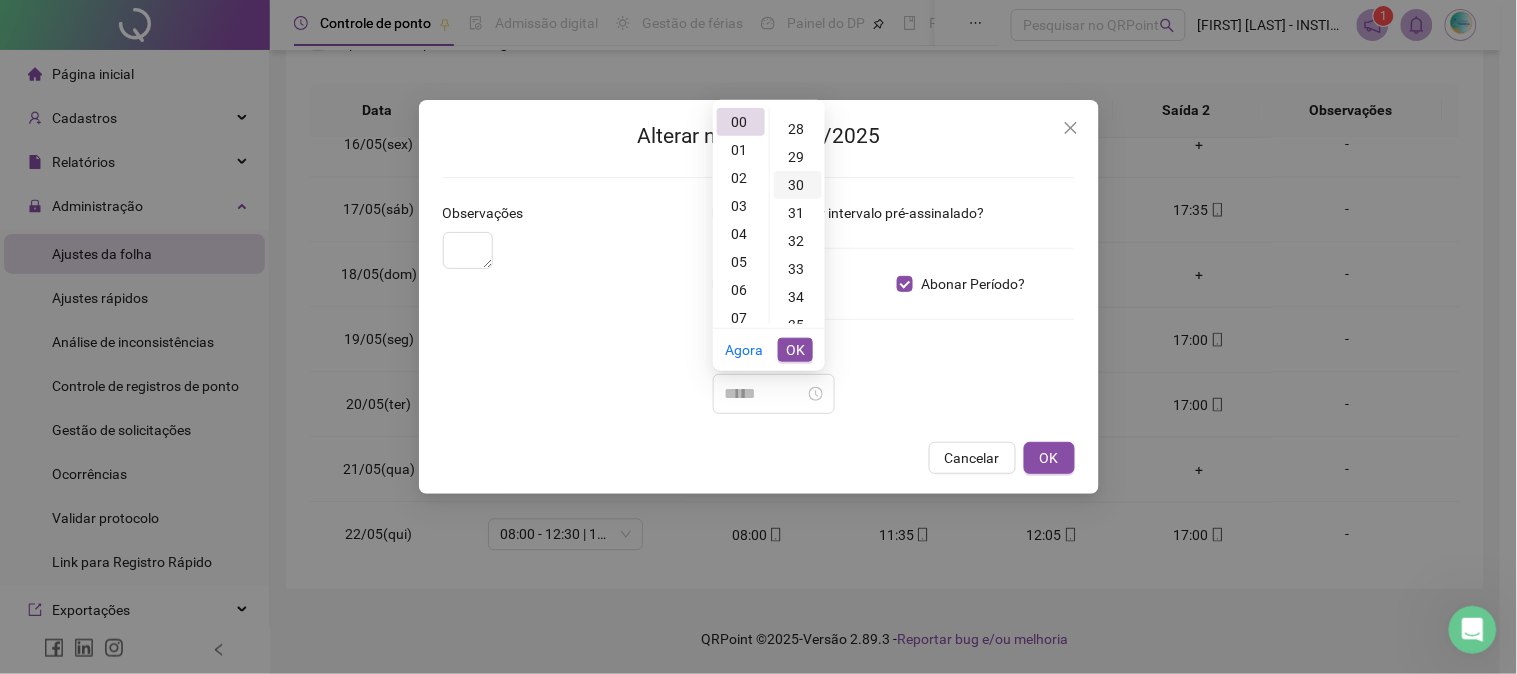 click on "30" at bounding box center (798, 185) 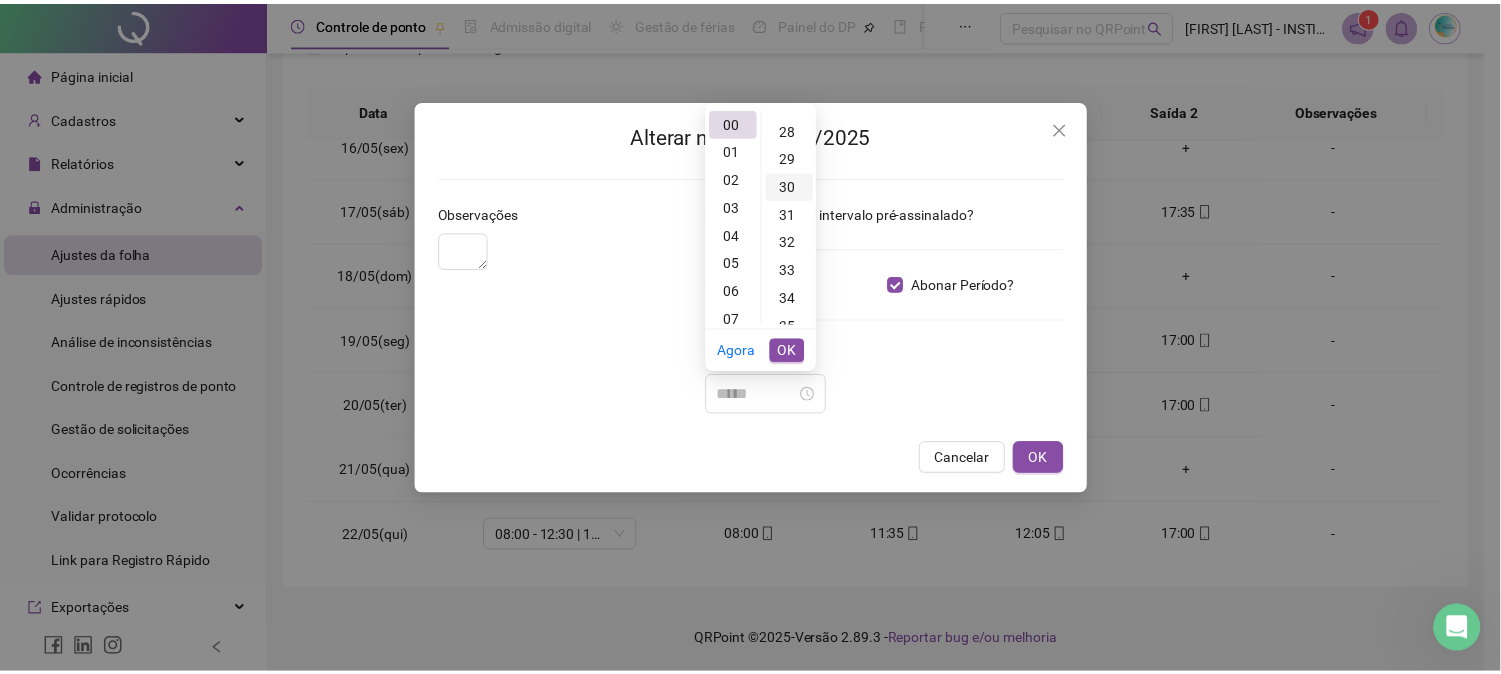 scroll, scrollTop: 840, scrollLeft: 0, axis: vertical 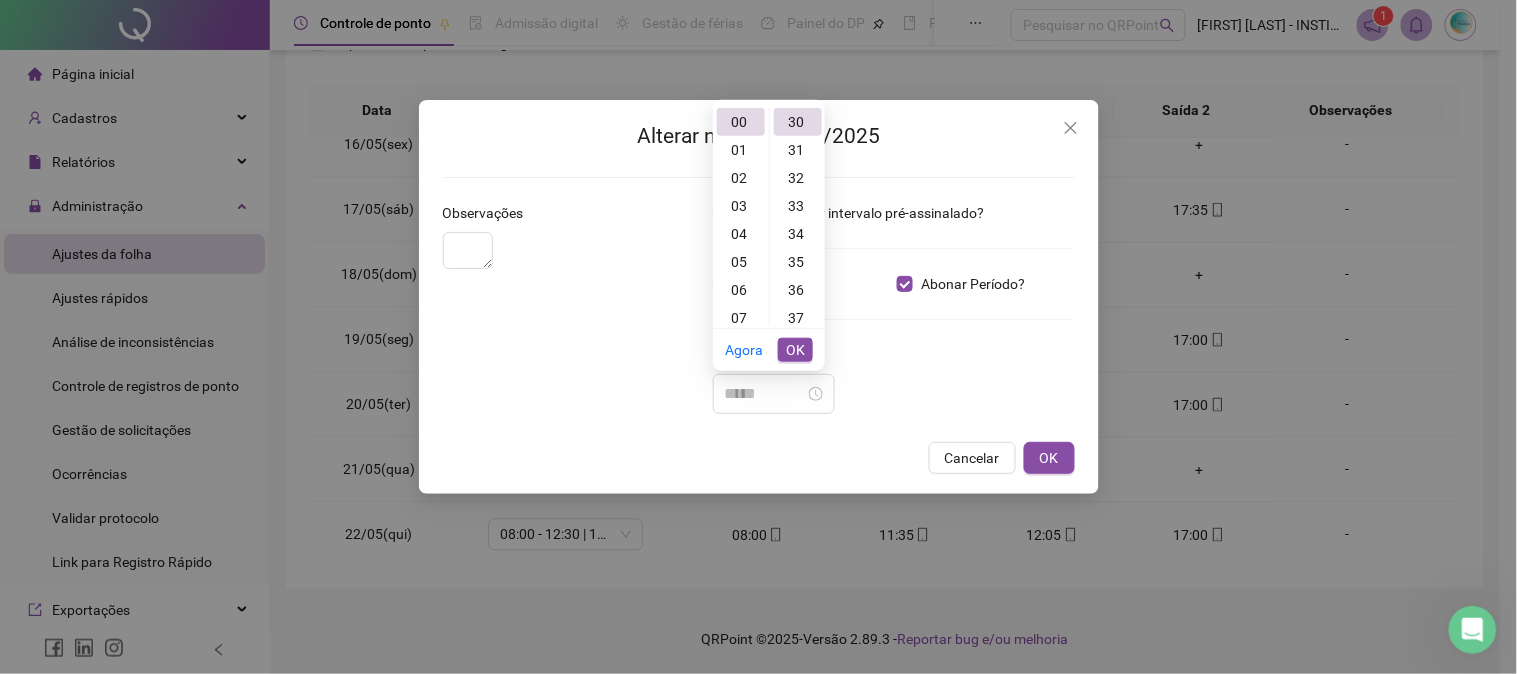 type on "*****" 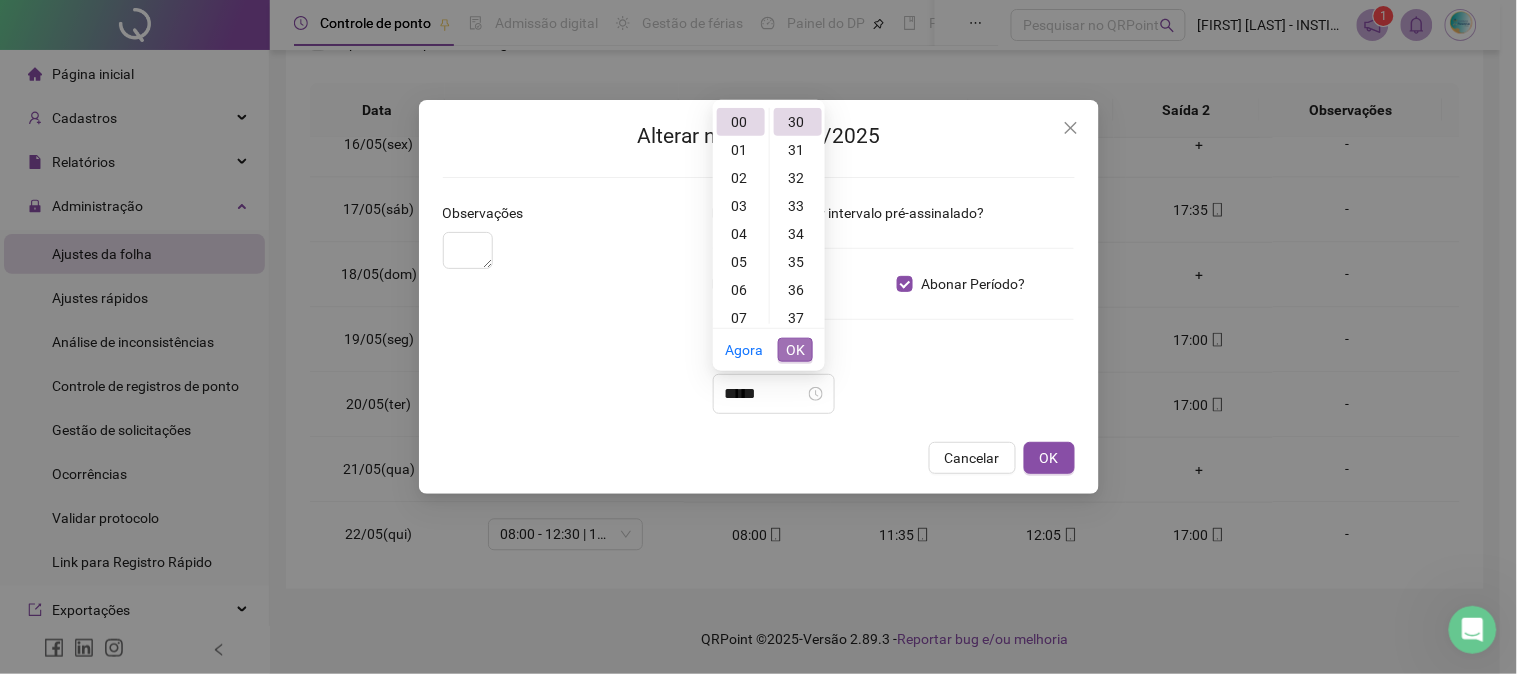 click on "OK" at bounding box center (795, 350) 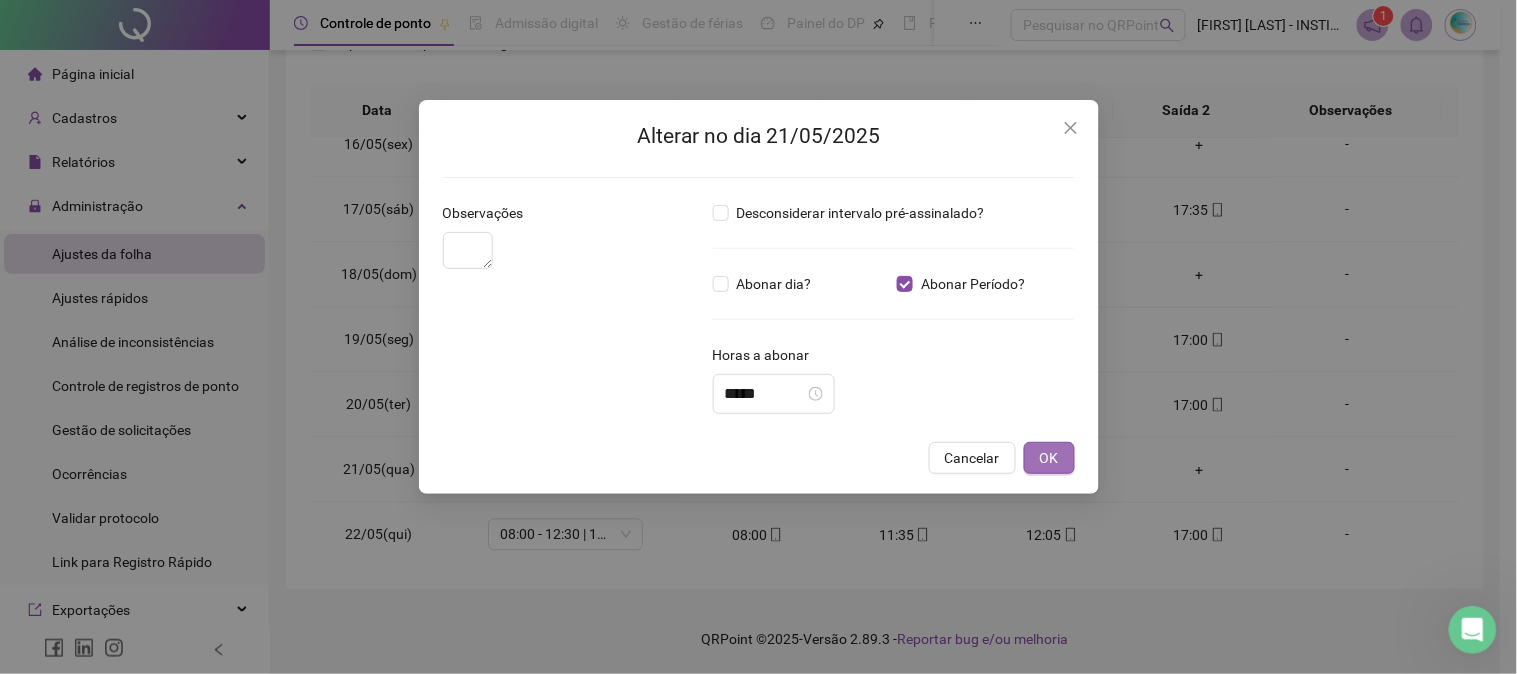 click on "OK" at bounding box center [1049, 458] 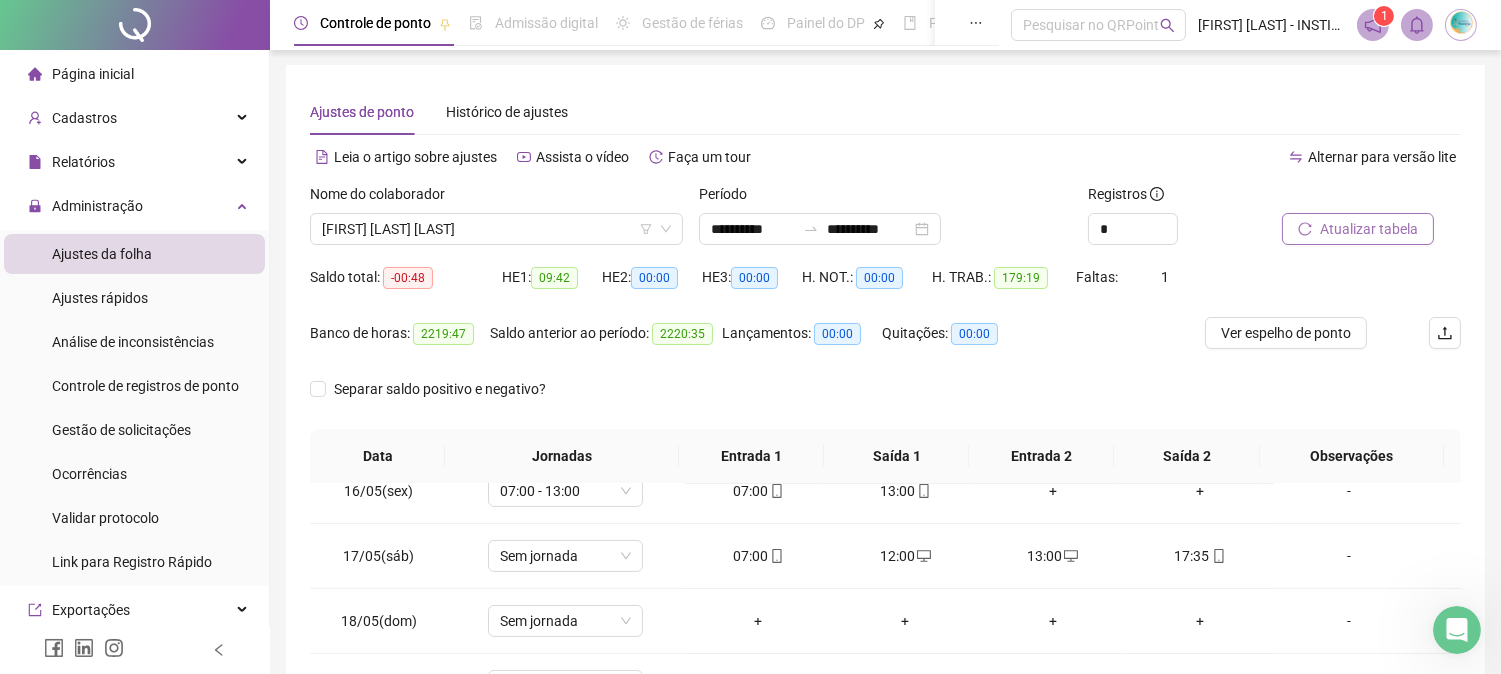 scroll, scrollTop: 0, scrollLeft: 0, axis: both 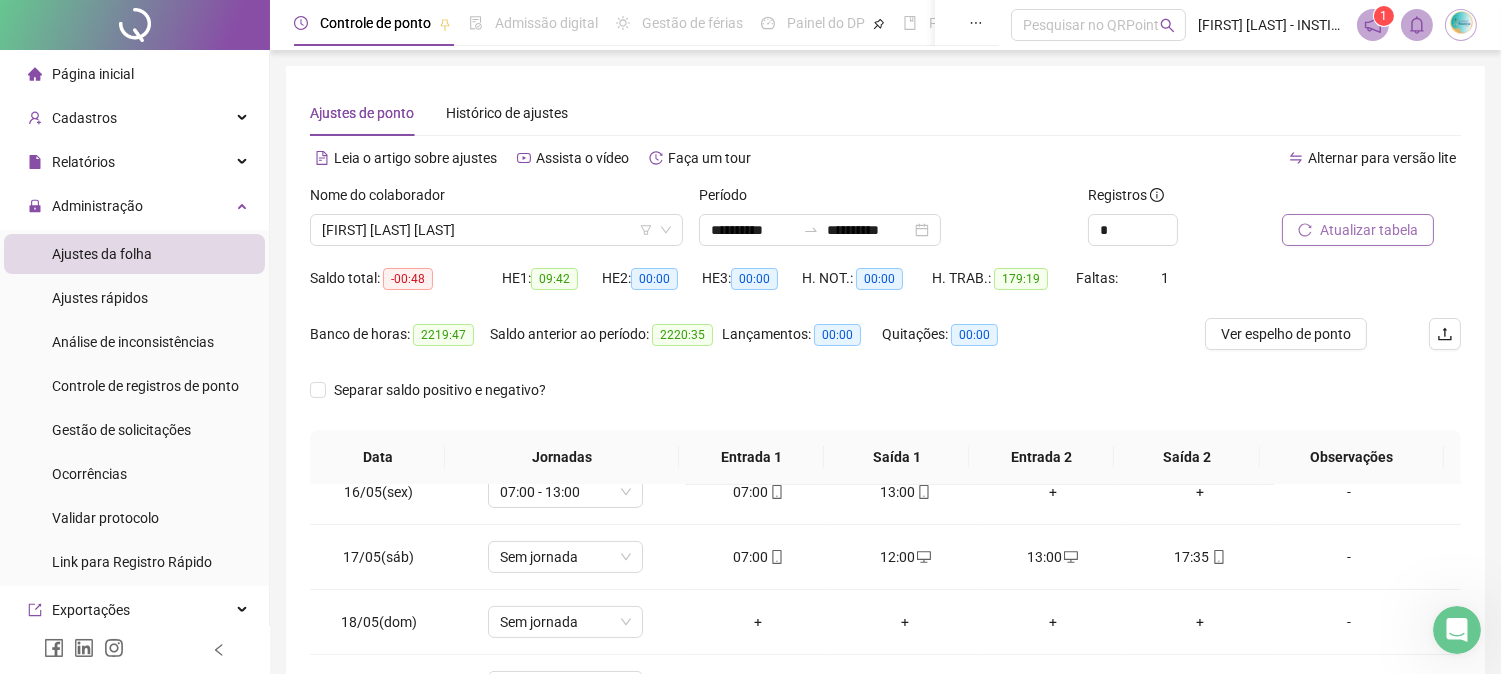 click on "Atualizar tabela" at bounding box center [1369, 230] 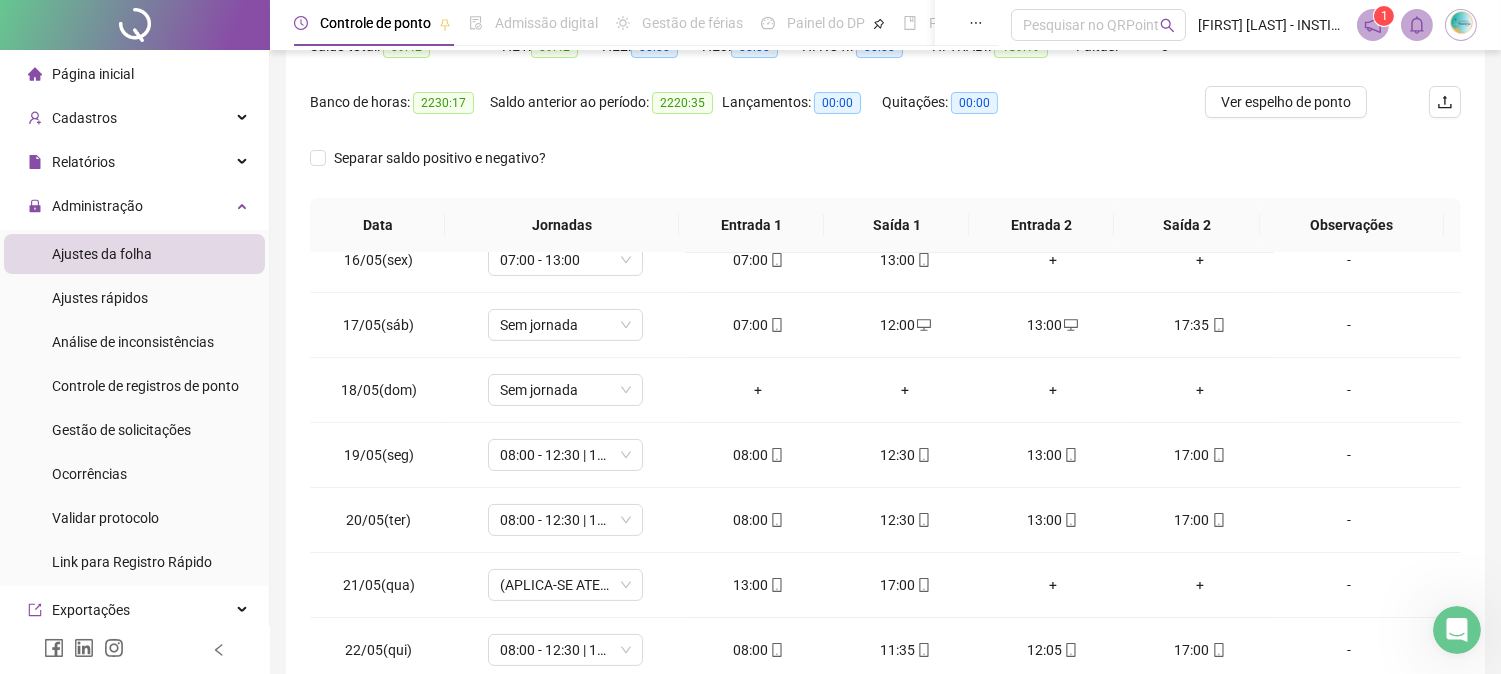 scroll, scrollTop: 347, scrollLeft: 0, axis: vertical 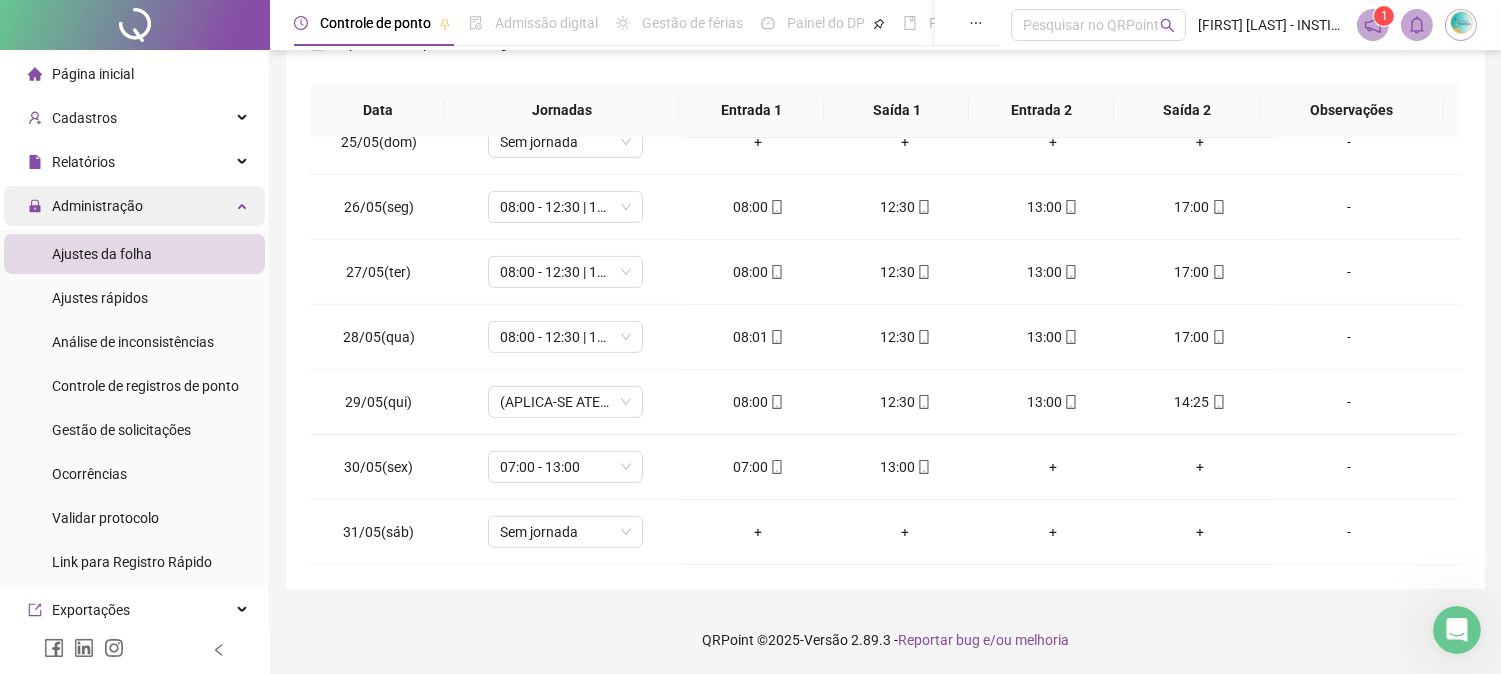drag, startPoint x: 117, startPoint y: 186, endPoint x: 124, endPoint y: 195, distance: 11.401754 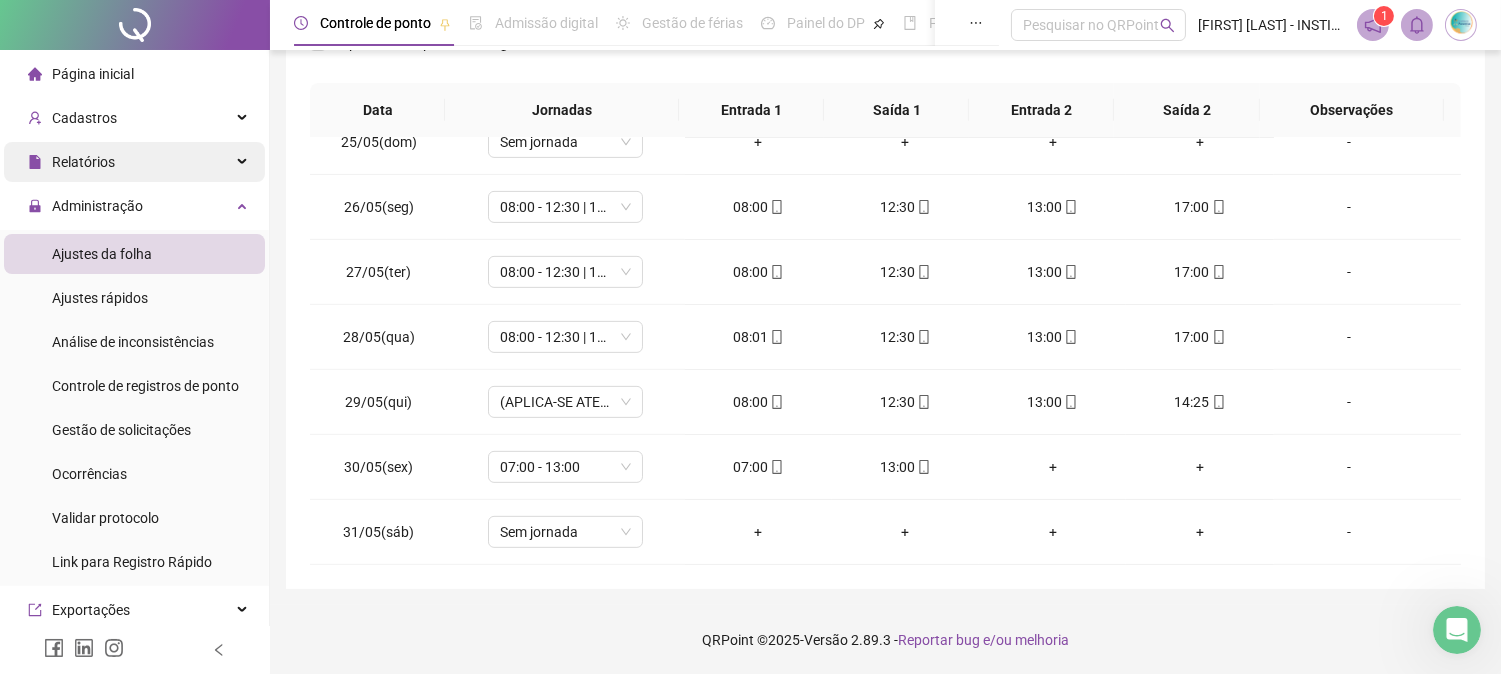 click on "Relatórios" at bounding box center (134, 162) 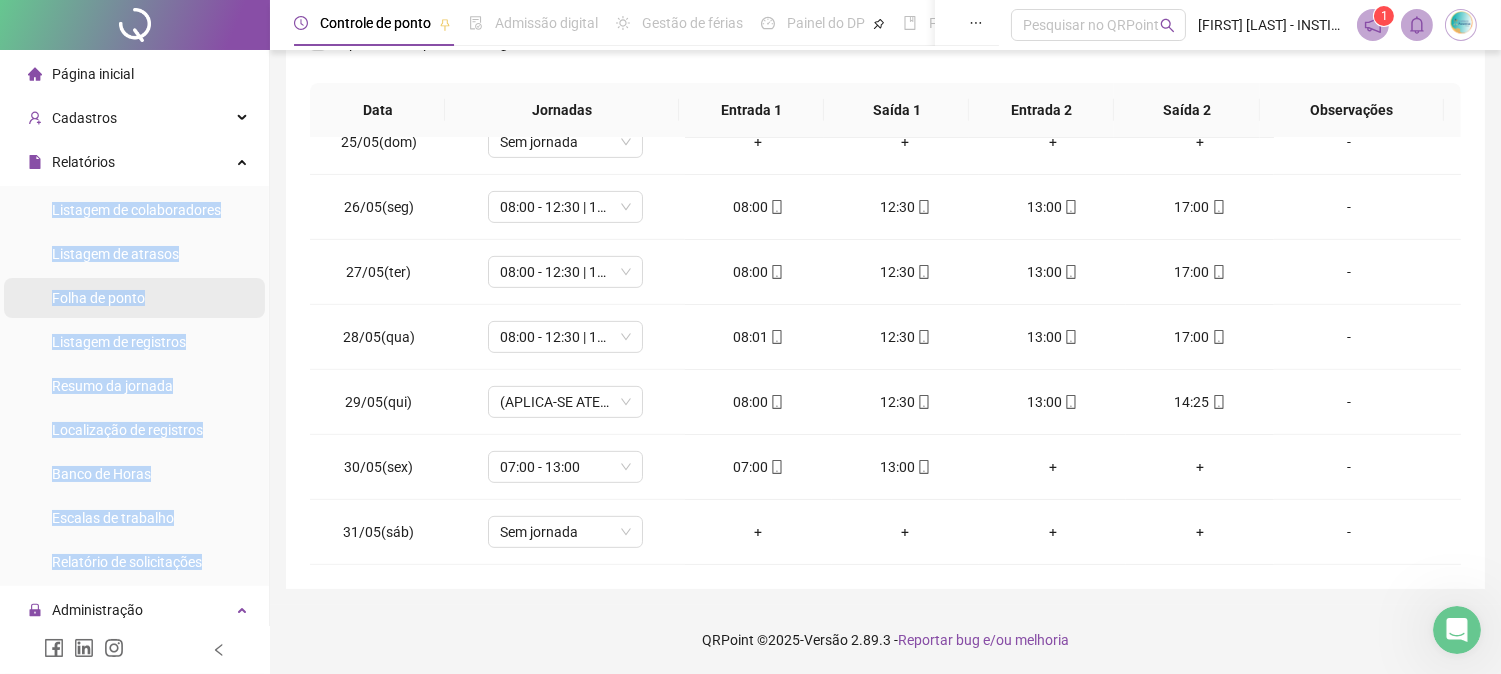 click on "Folha de ponto" at bounding box center [98, 298] 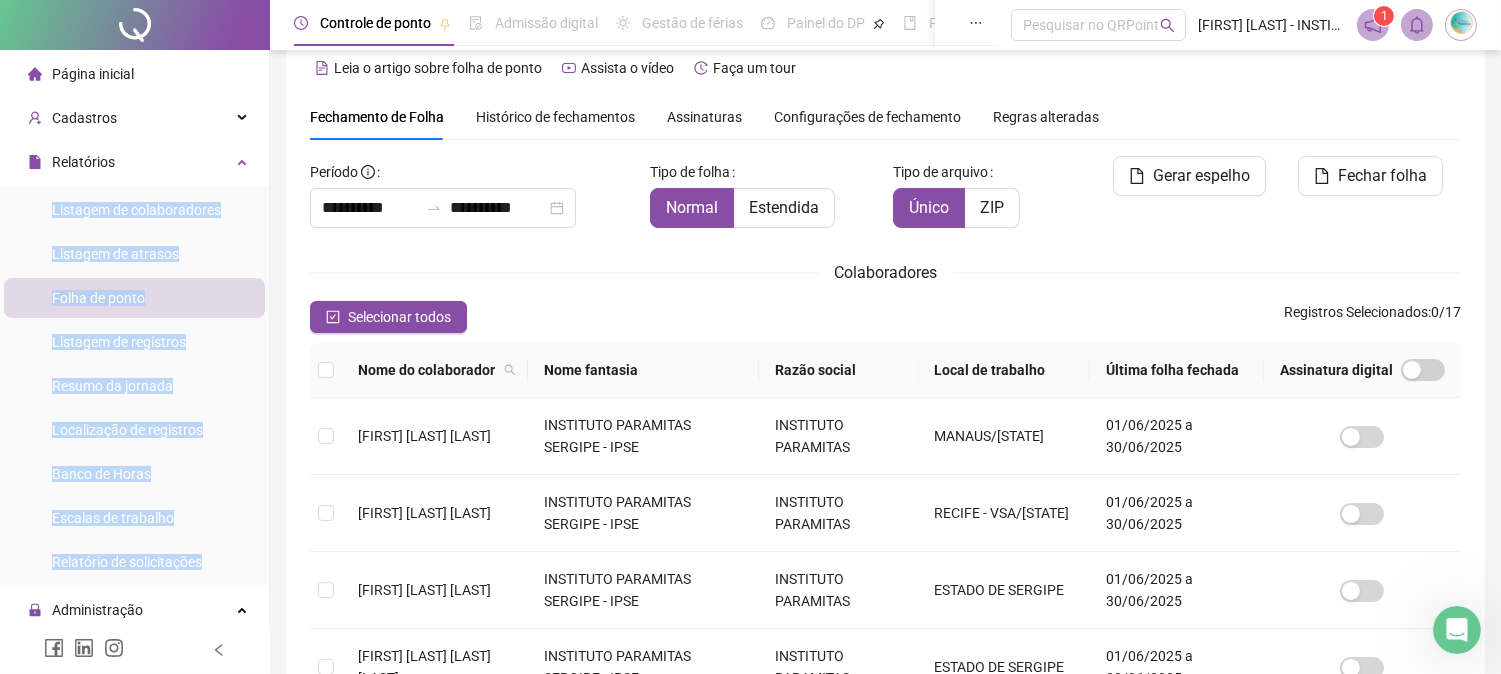 scroll, scrollTop: 72, scrollLeft: 0, axis: vertical 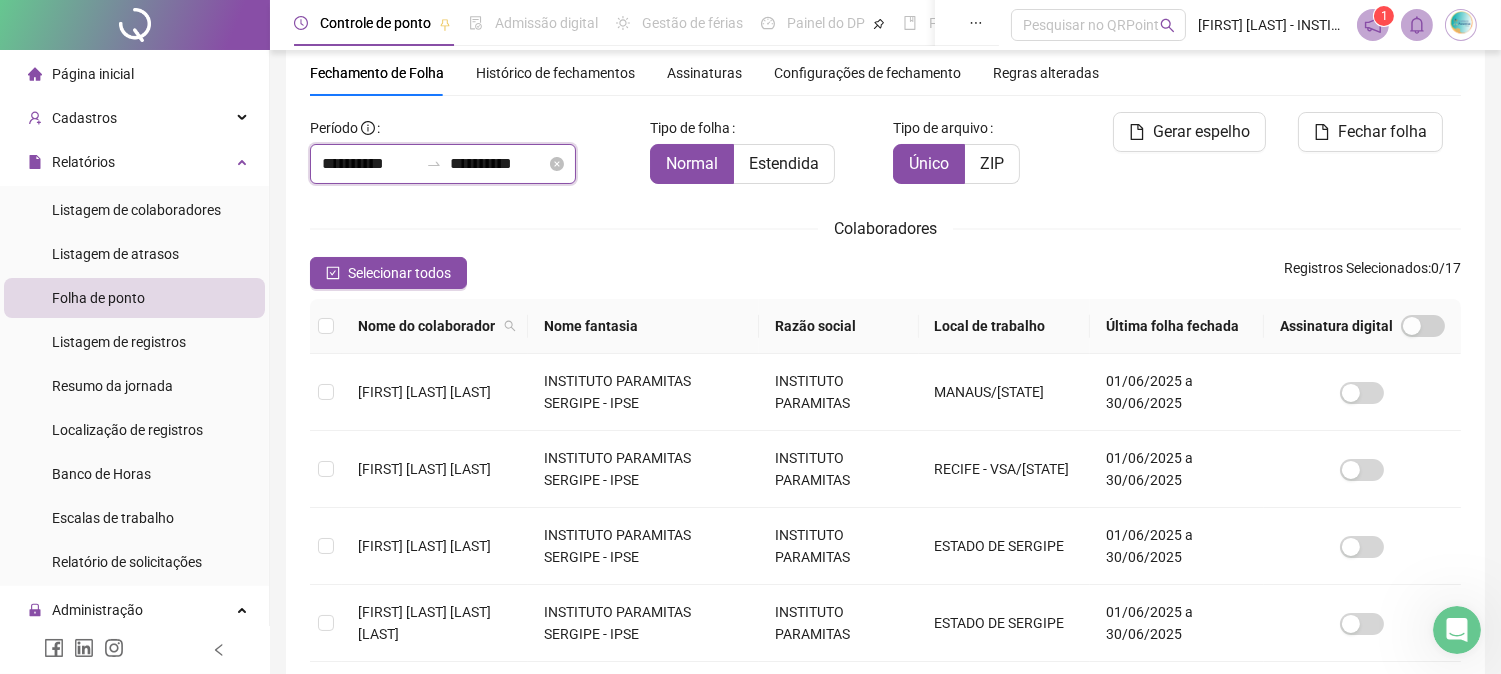 click on "**********" at bounding box center (370, 164) 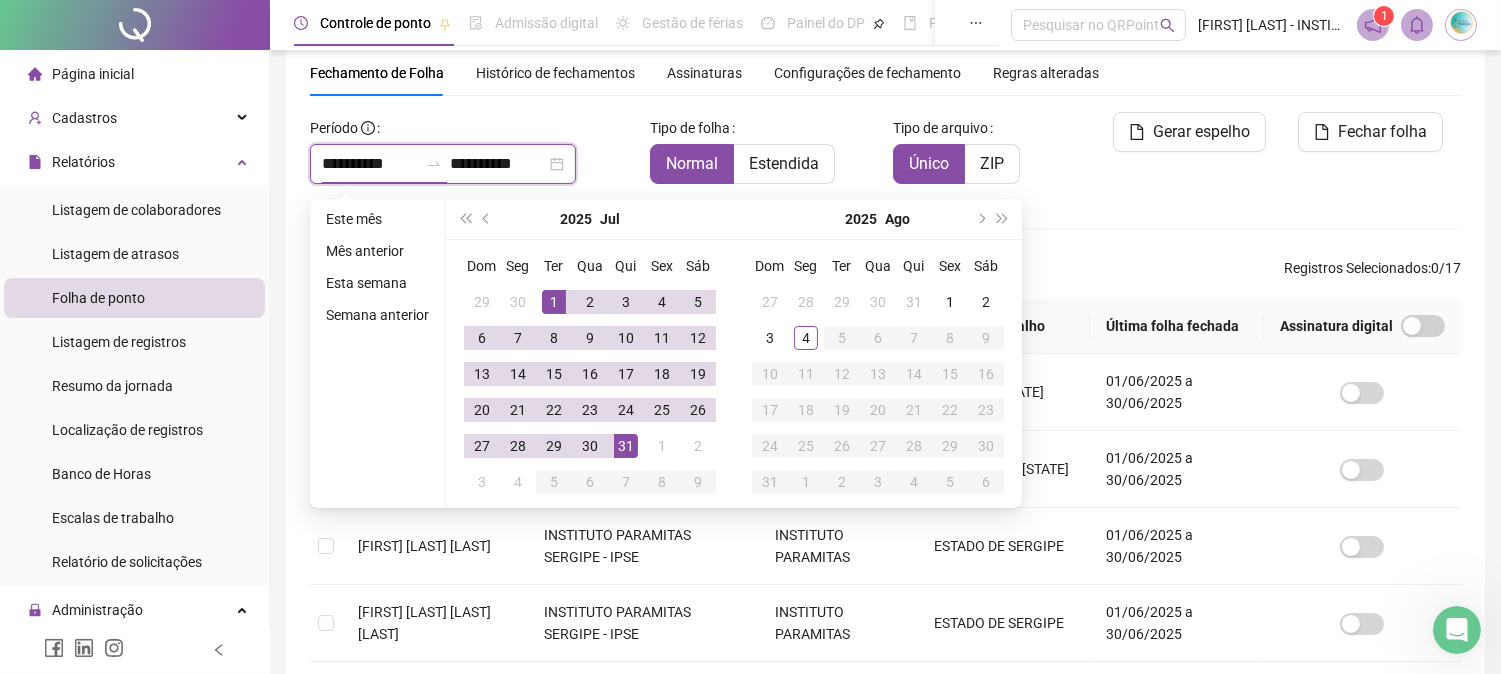 type on "**********" 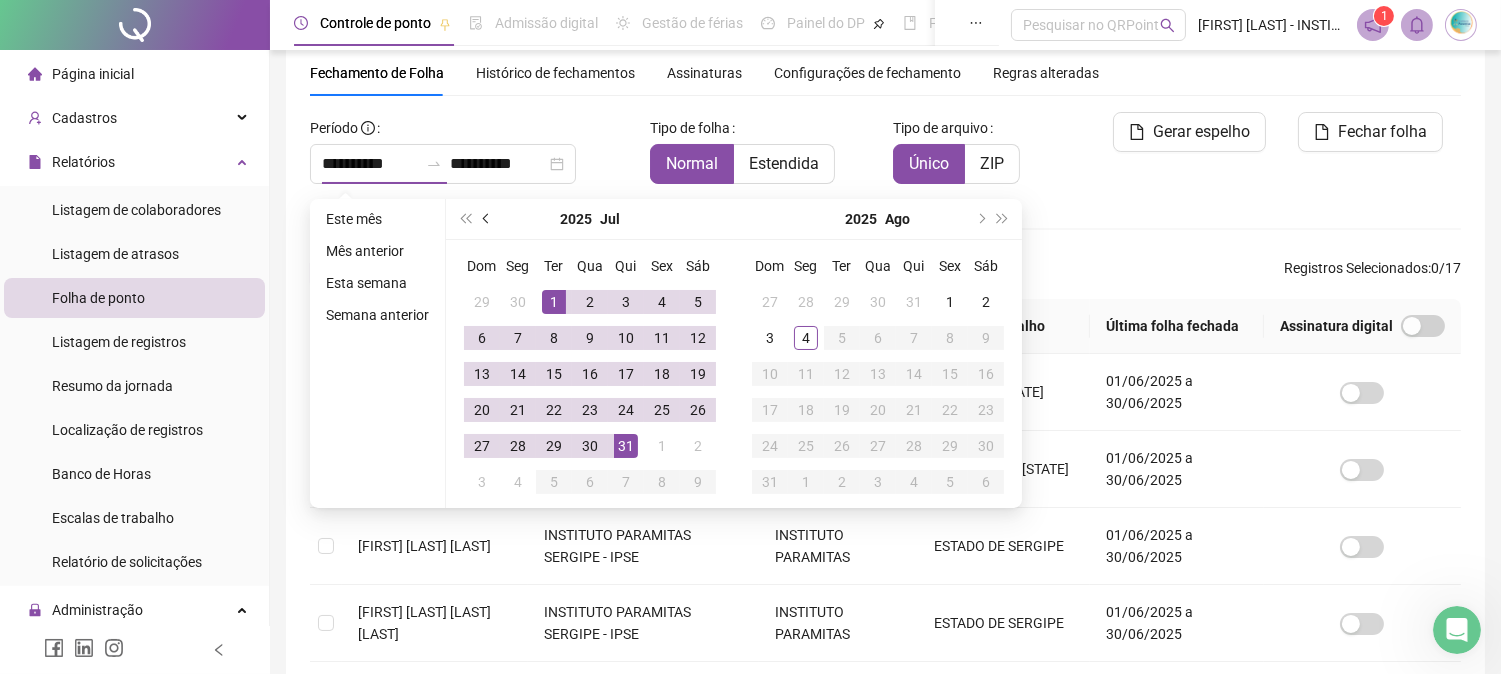 click at bounding box center [488, 219] 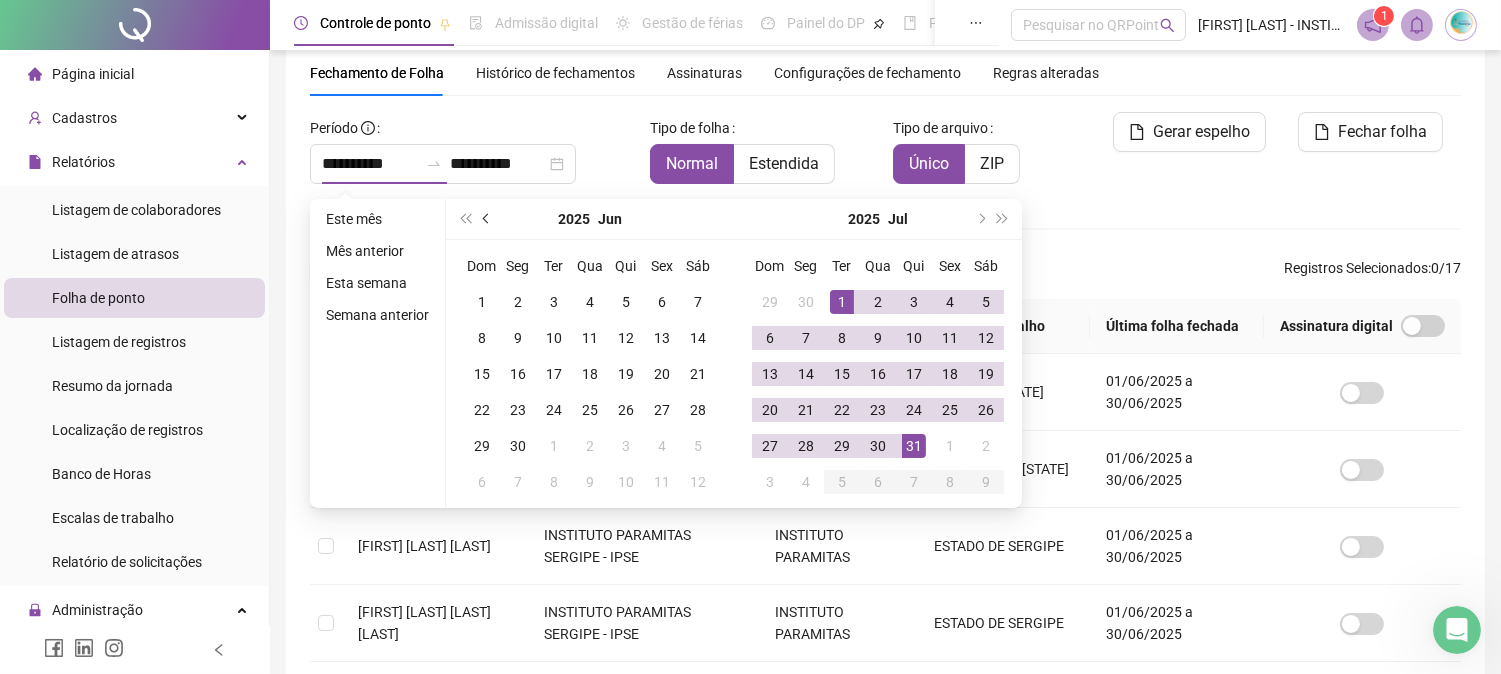 click at bounding box center [488, 219] 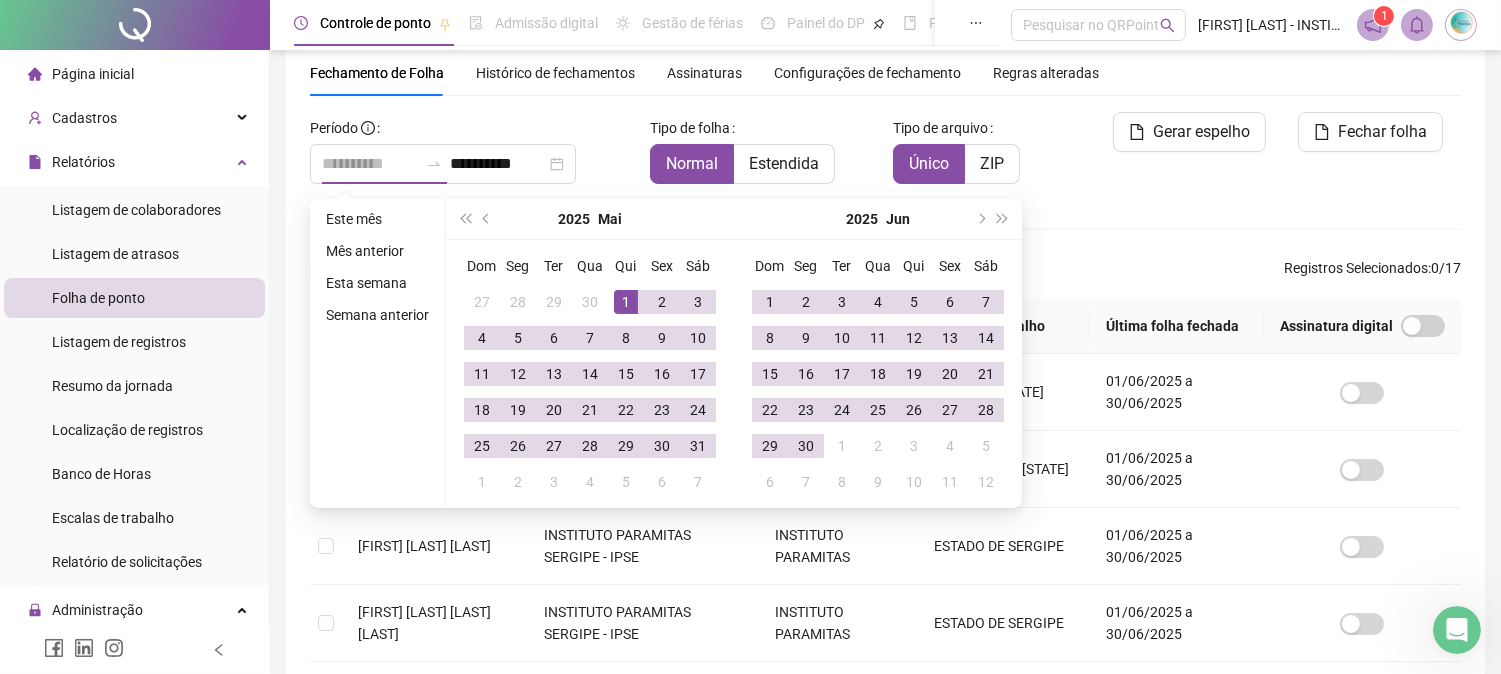 type on "**********" 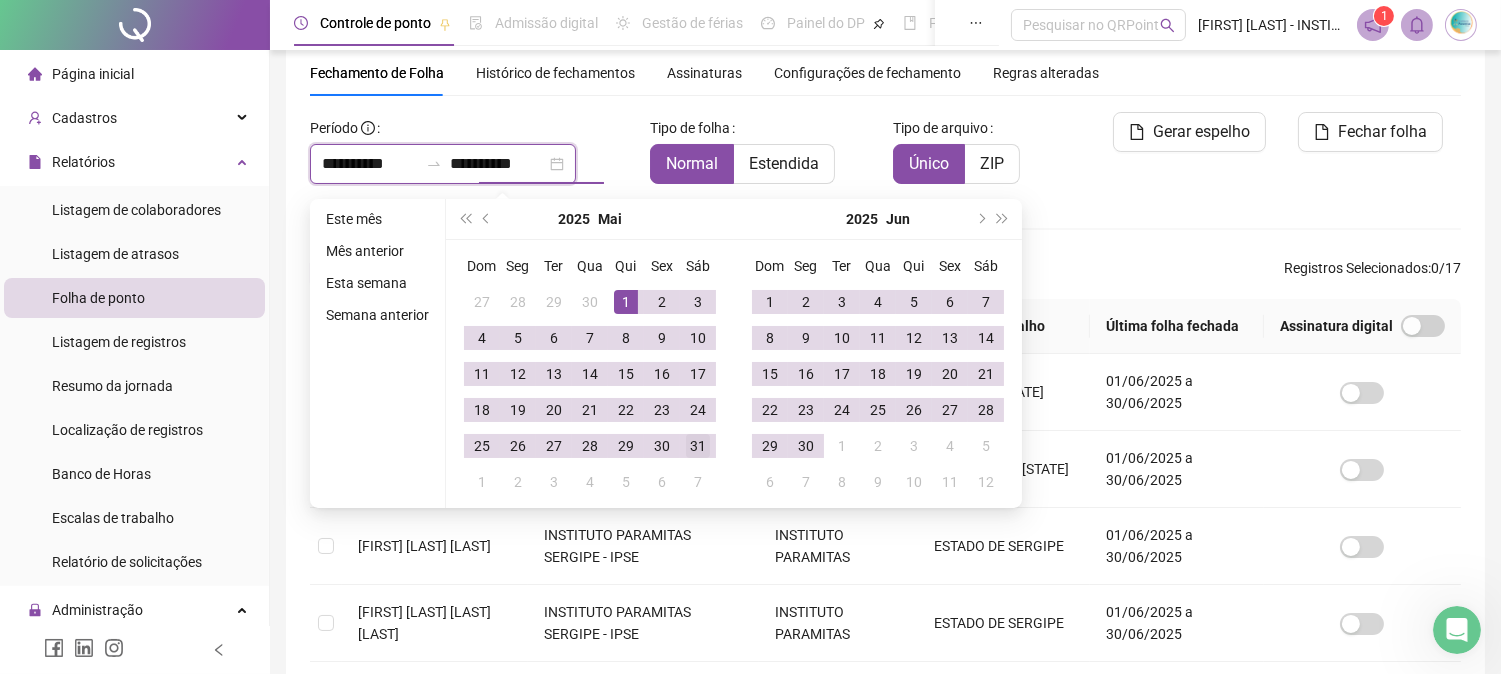 type on "**********" 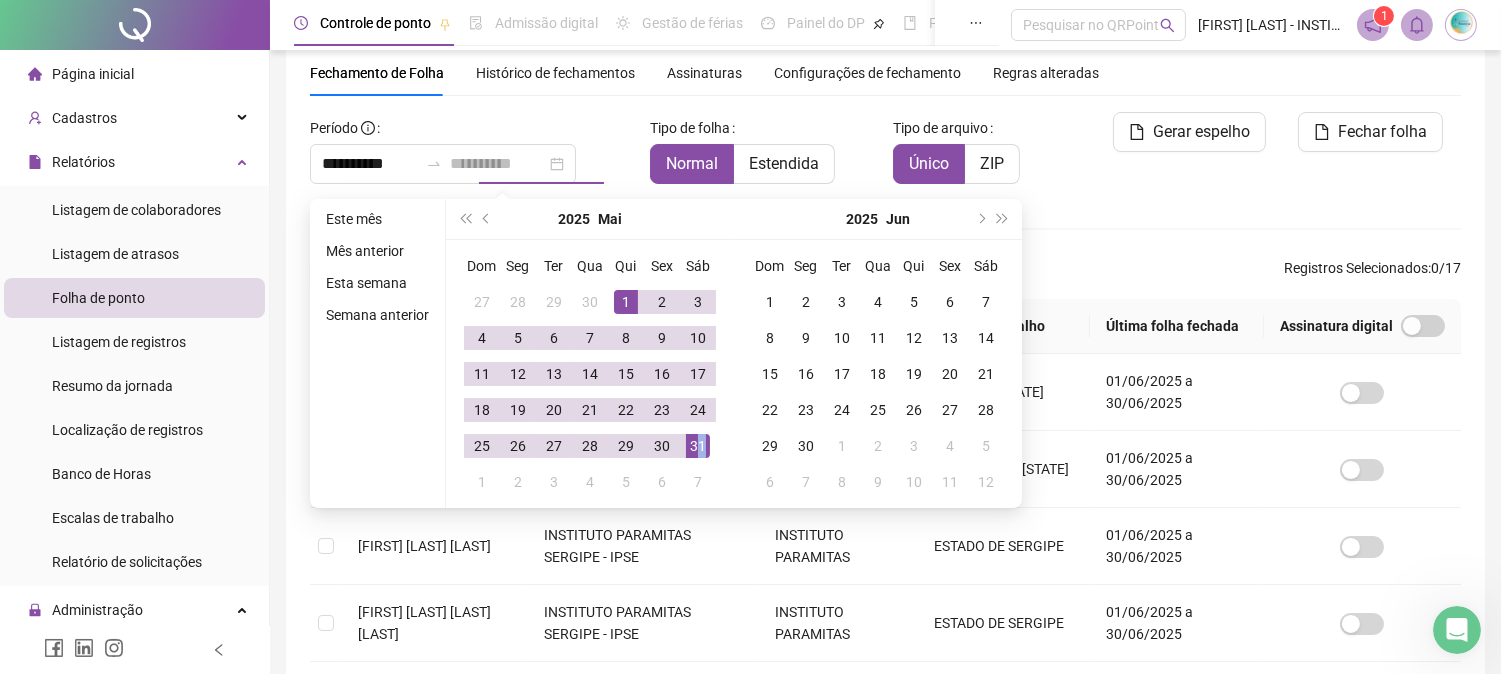 click on "31" at bounding box center [698, 446] 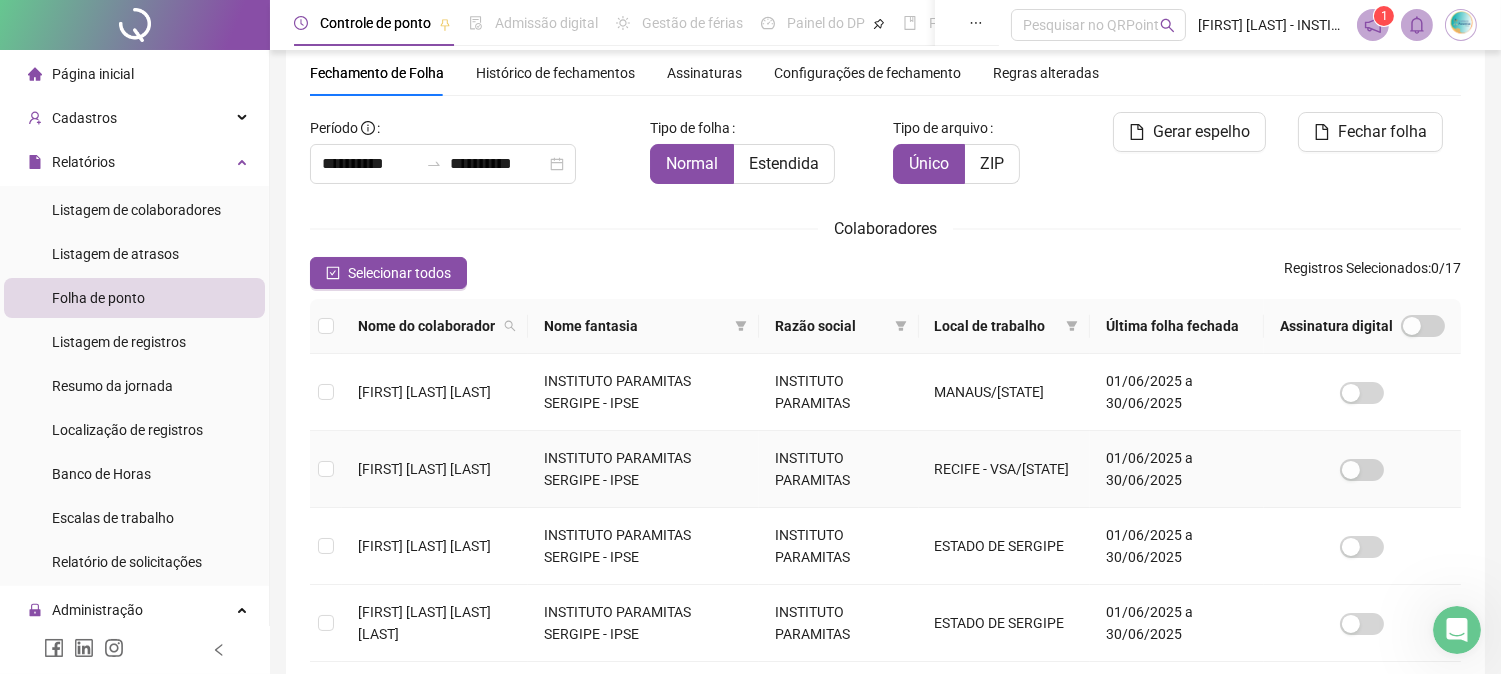 scroll, scrollTop: 294, scrollLeft: 0, axis: vertical 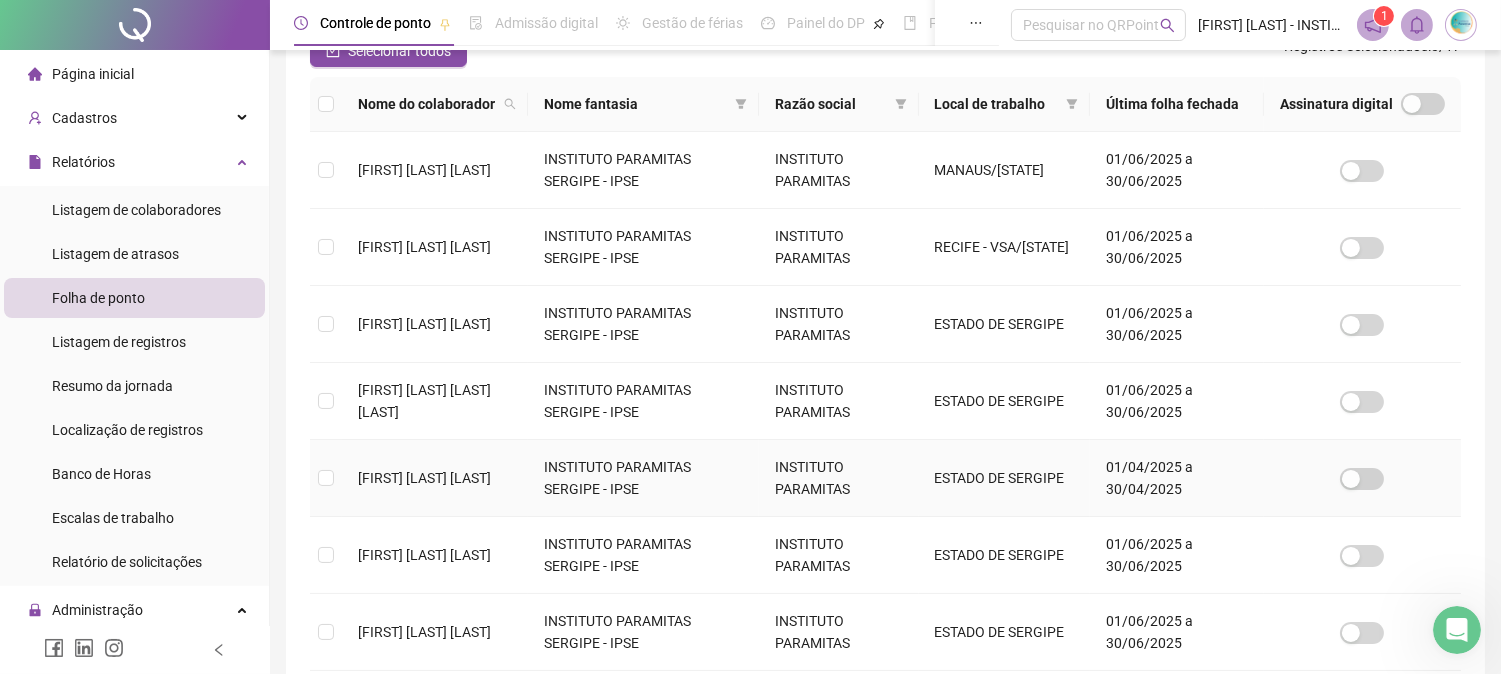 click on "[FIRST] [LAST] [LAST]" at bounding box center [424, 478] 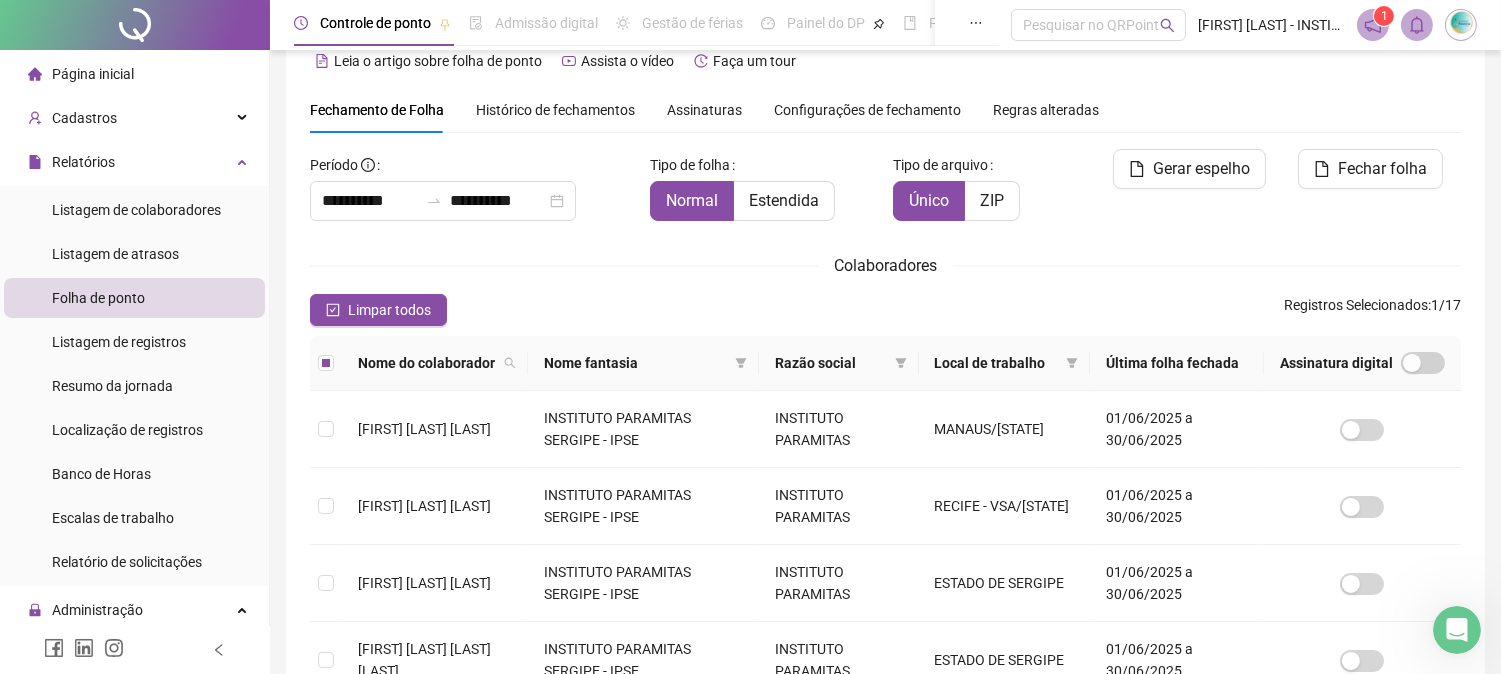 scroll, scrollTop: 0, scrollLeft: 0, axis: both 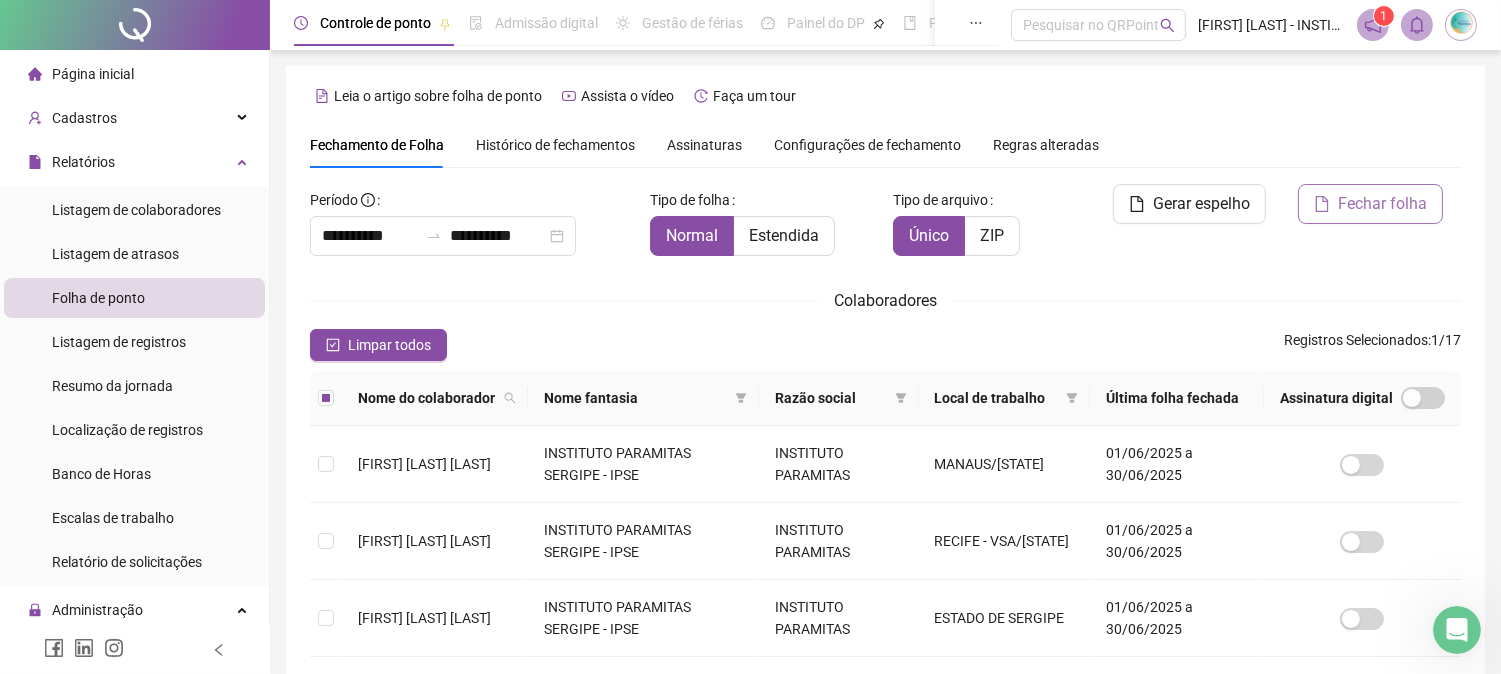 click on "Fechar folha" at bounding box center (1382, 204) 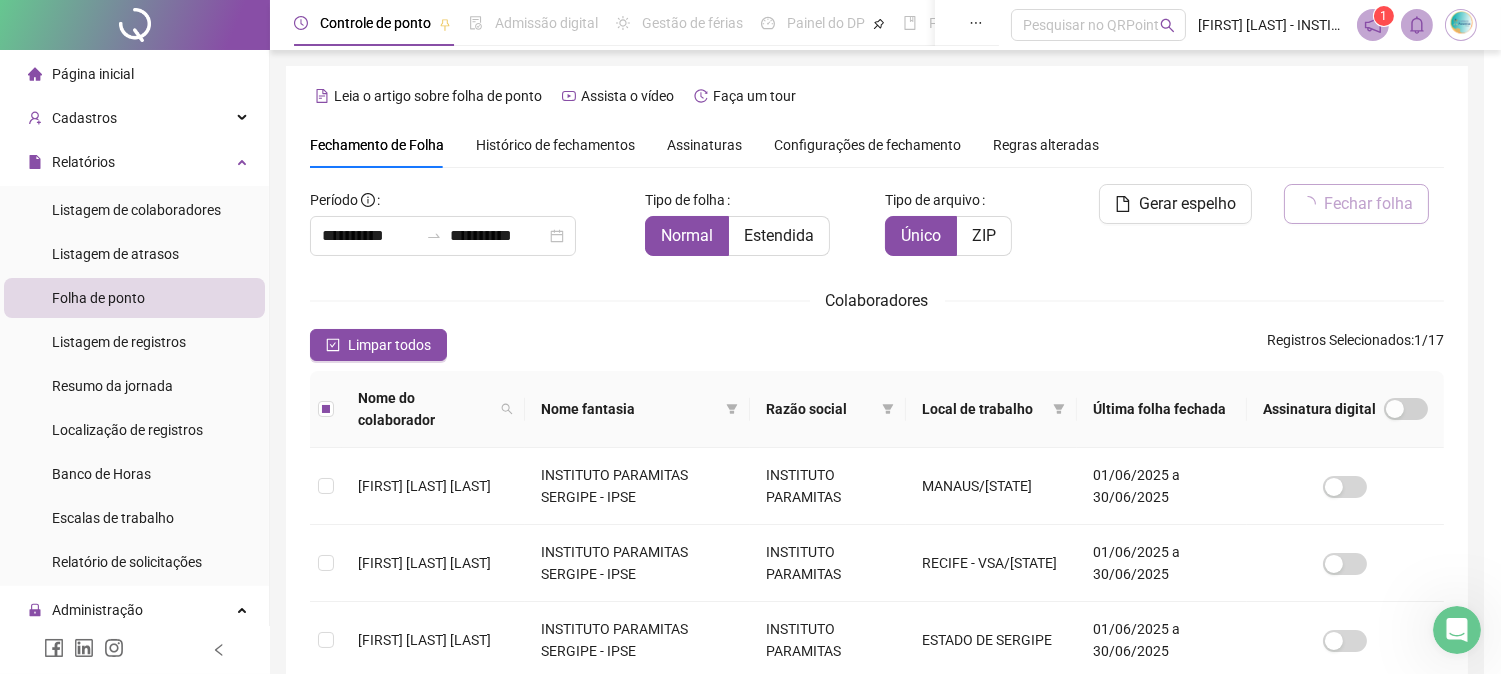 scroll, scrollTop: 72, scrollLeft: 0, axis: vertical 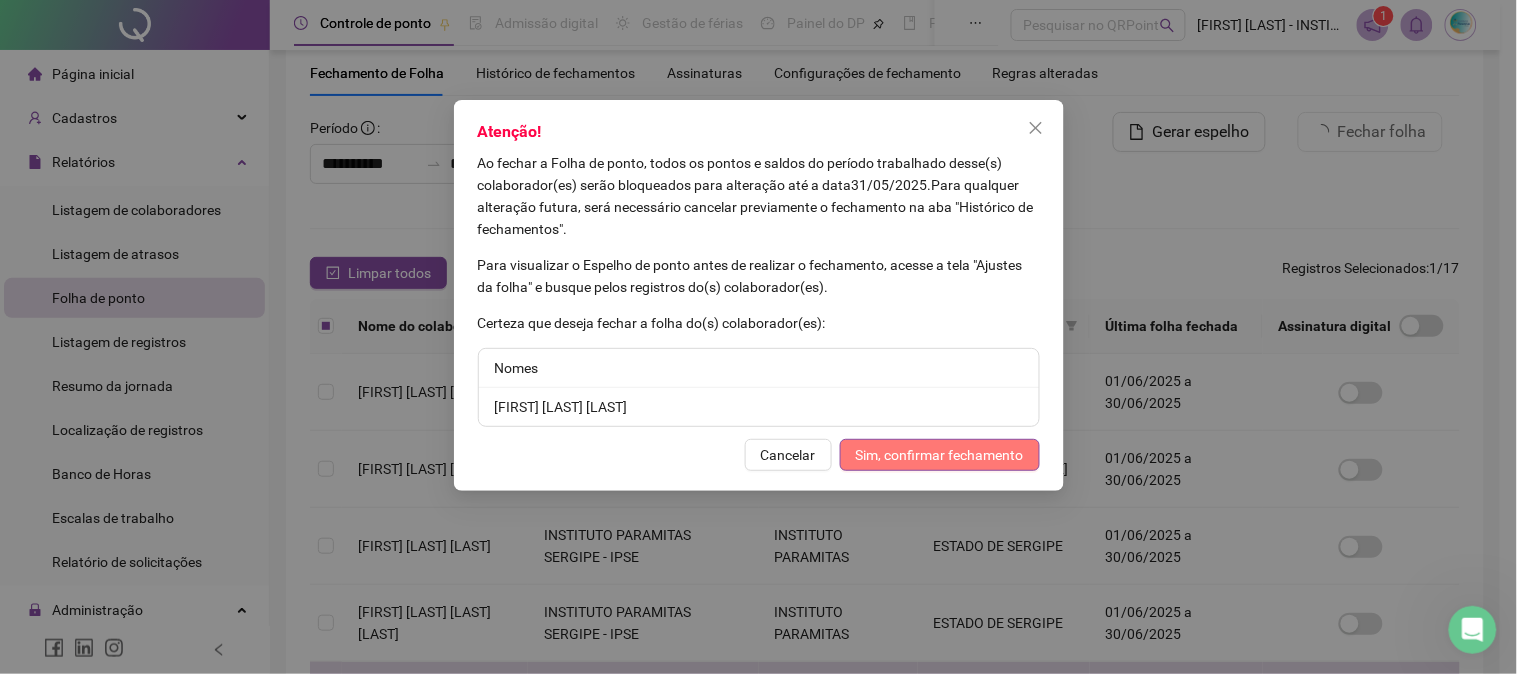 click on "Sim, confirmar fechamento" at bounding box center [940, 455] 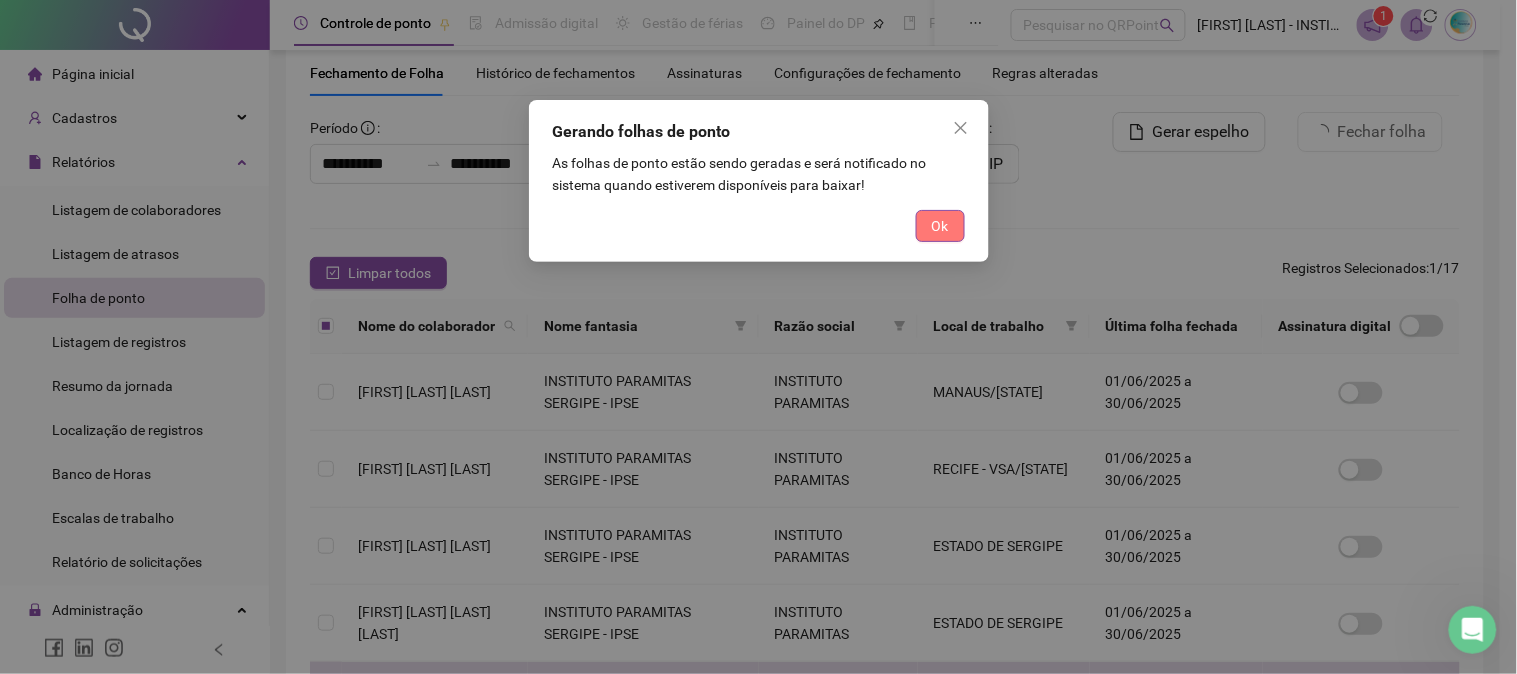 click on "Ok" at bounding box center (940, 226) 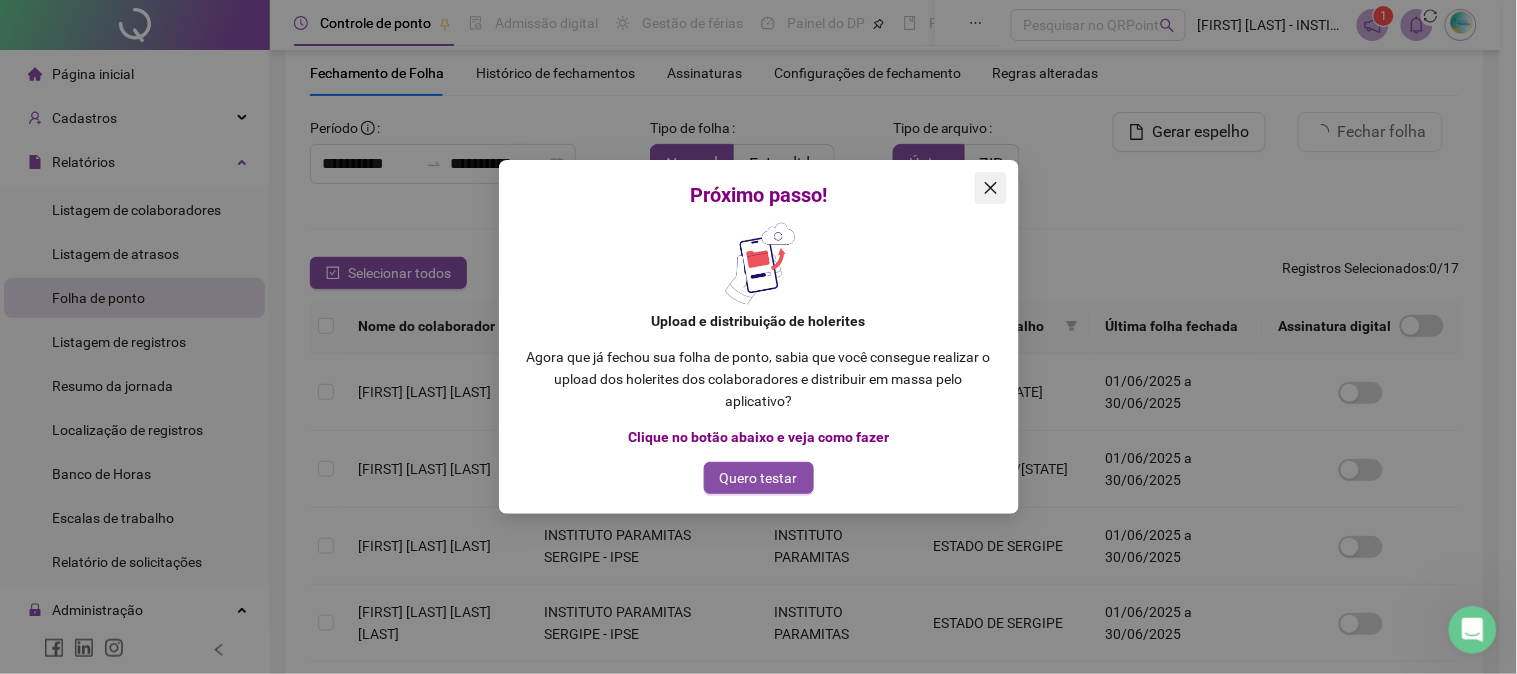 click 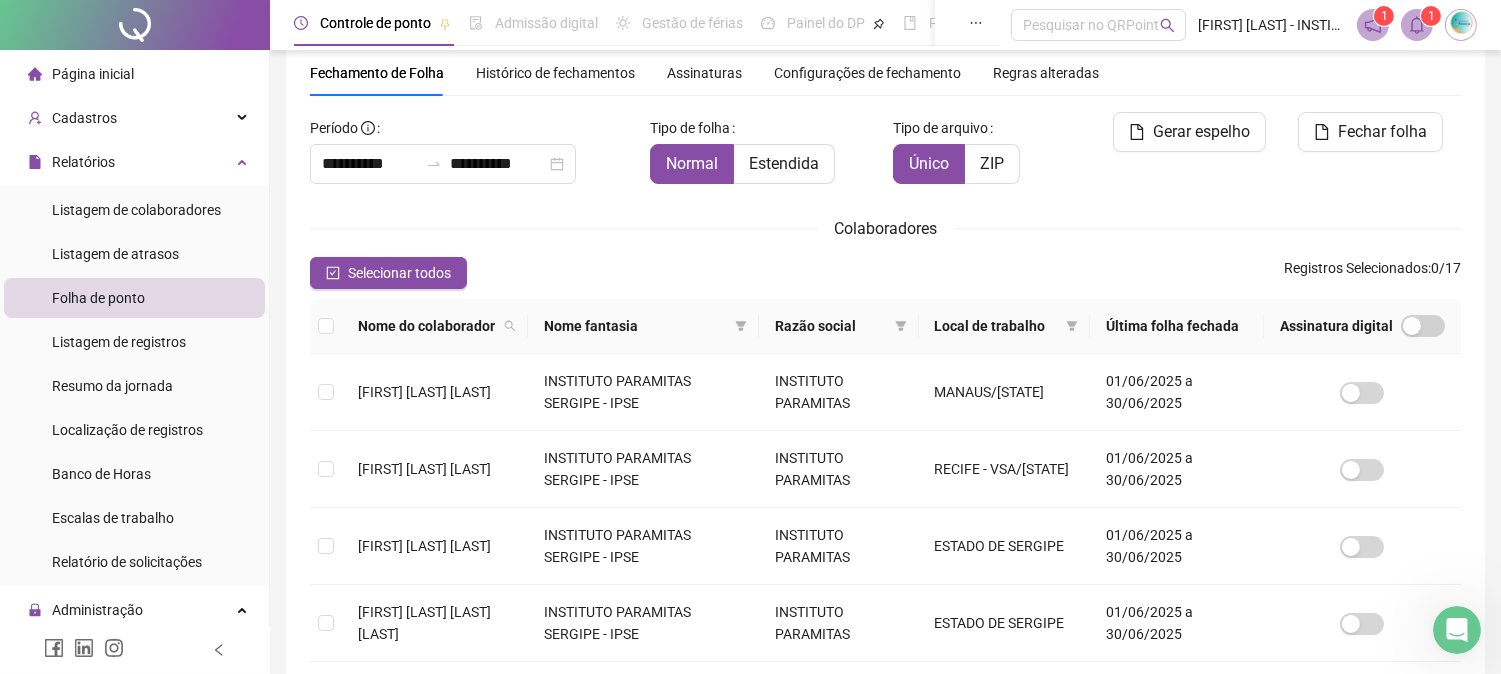 click 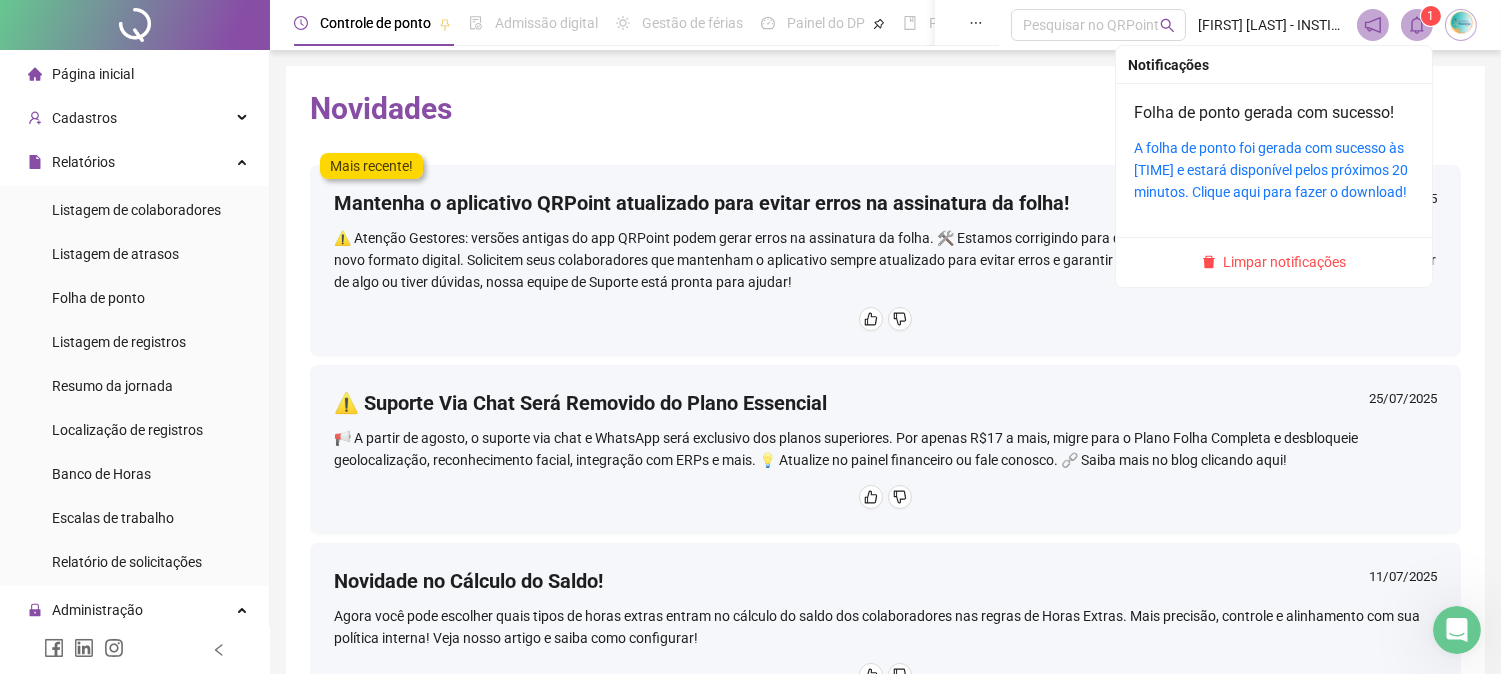 click 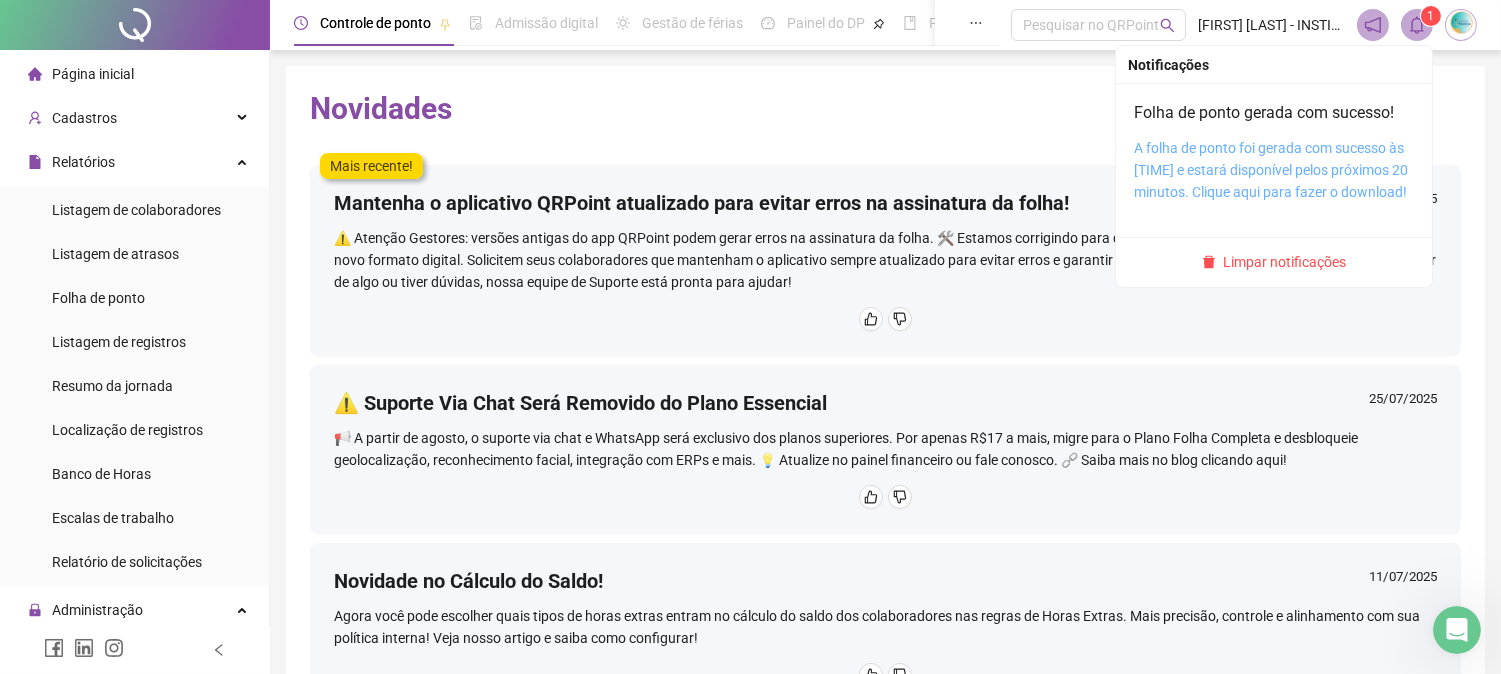 click on "A folha de ponto foi gerada com sucesso às [TIME] e estará disponível pelos próximos 20 minutos.
Clique aqui para fazer o download!" at bounding box center (1271, 170) 